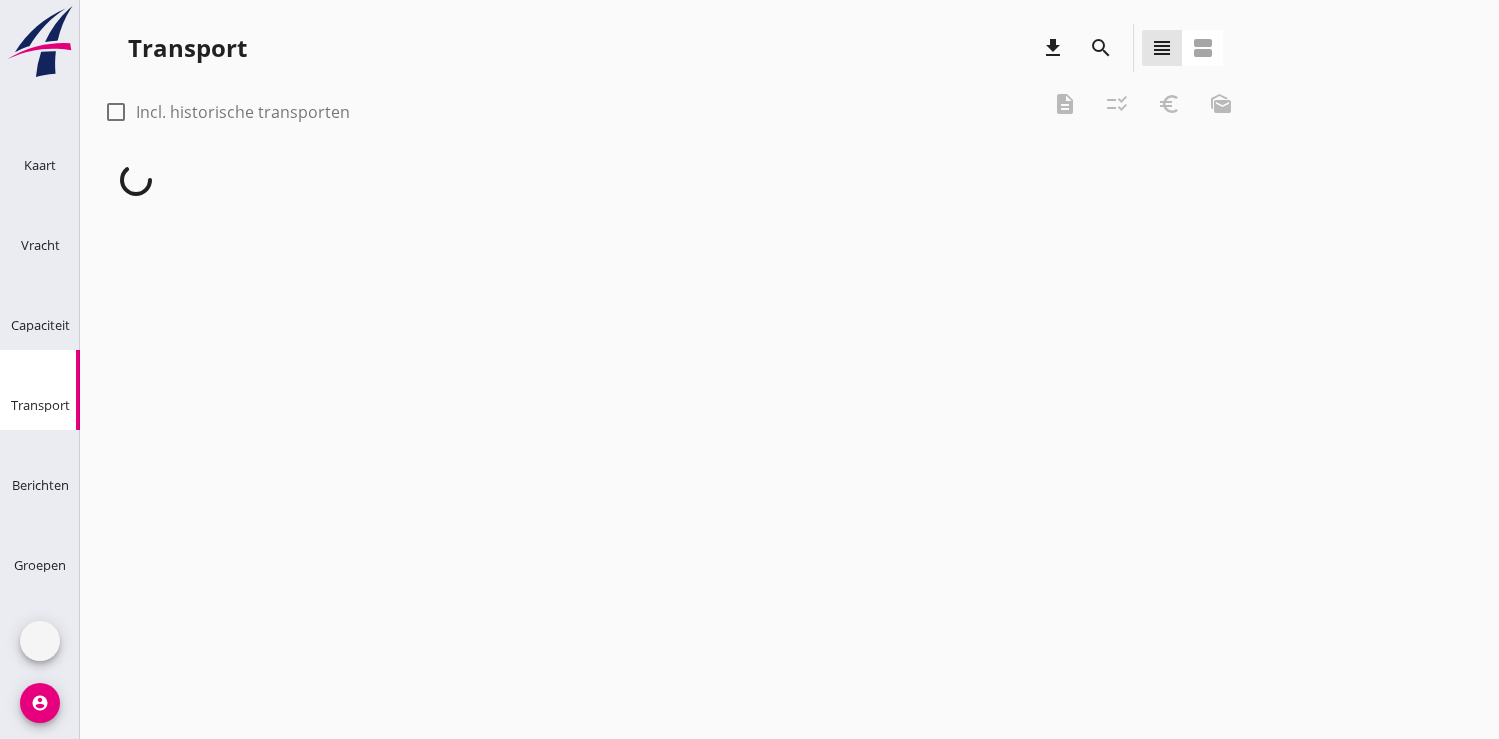 scroll, scrollTop: 0, scrollLeft: 0, axis: both 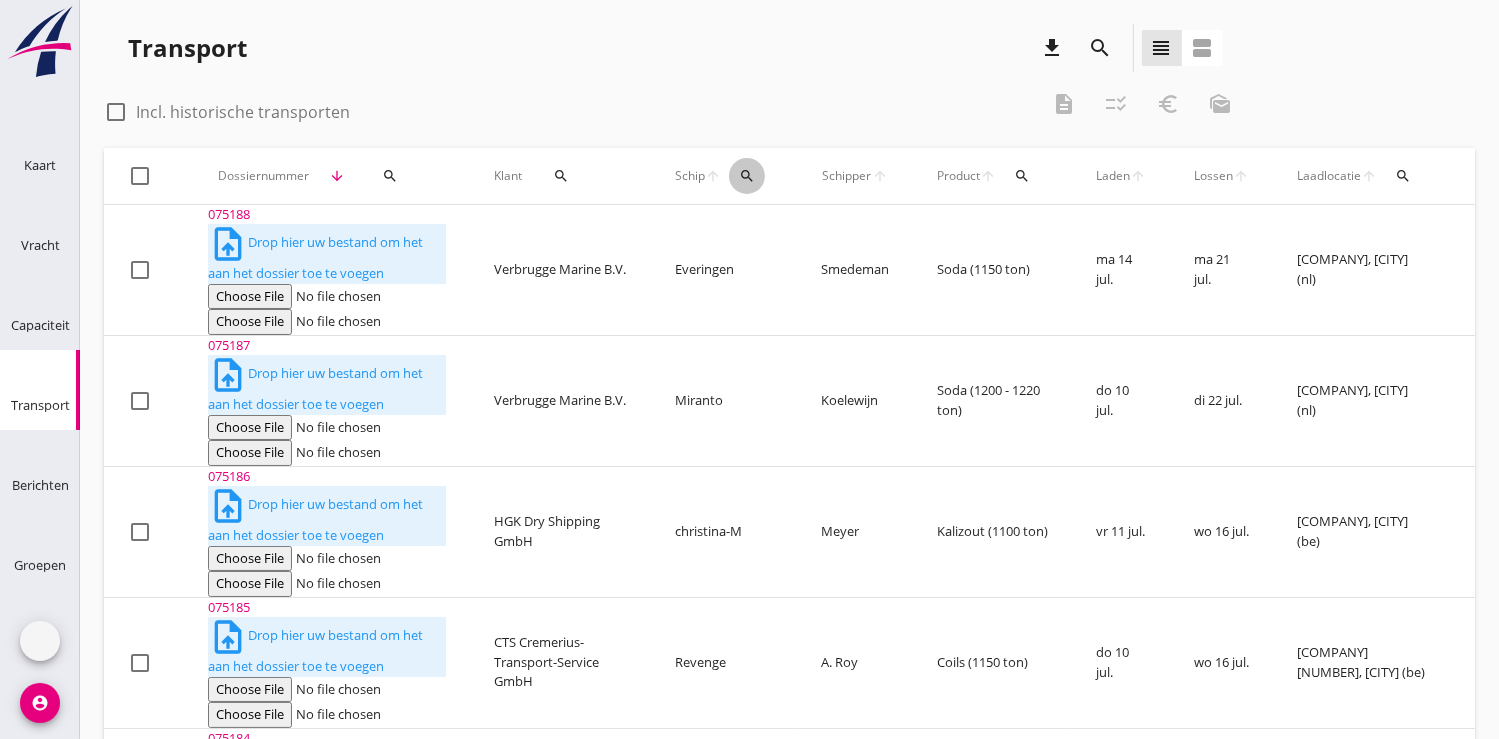 click on "search" at bounding box center [391, 176] 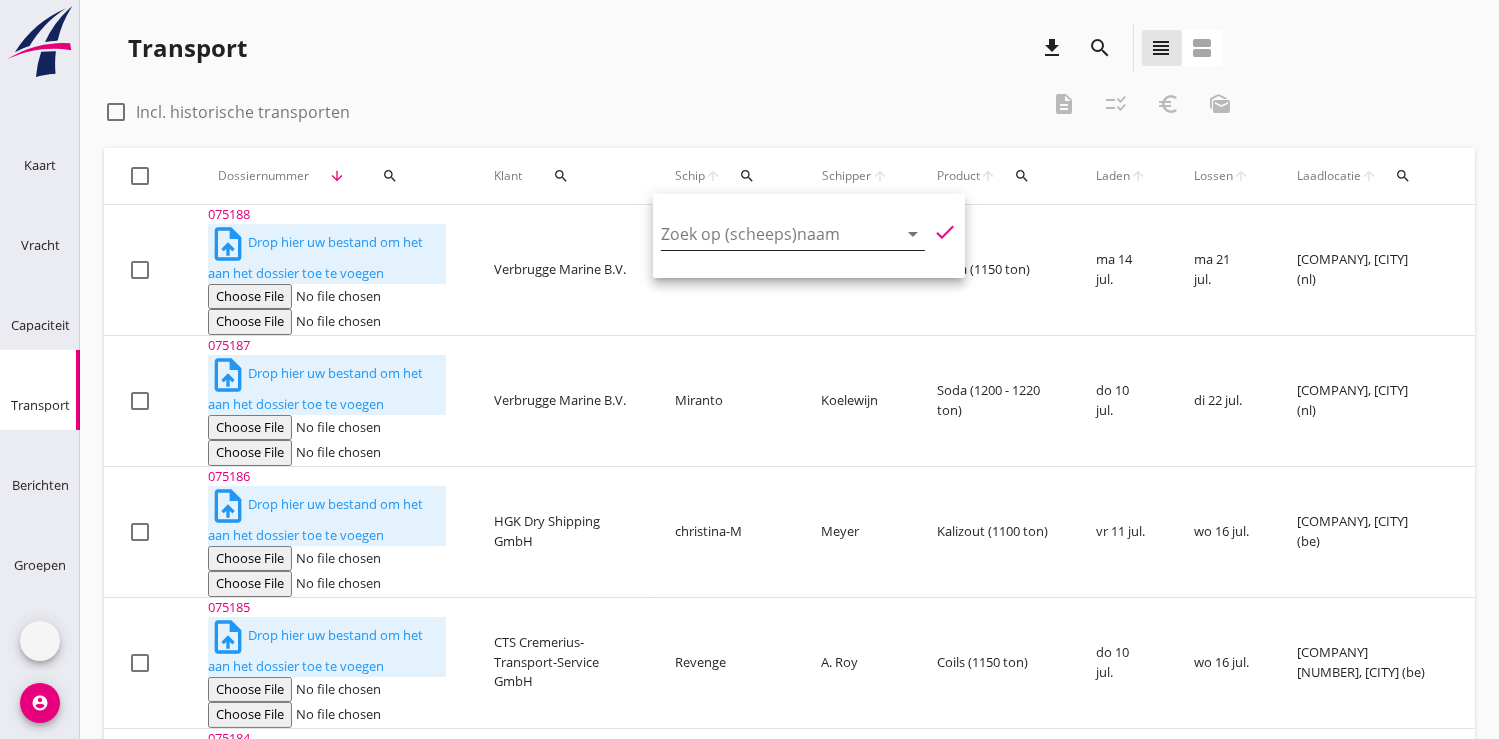 click at bounding box center [765, 234] 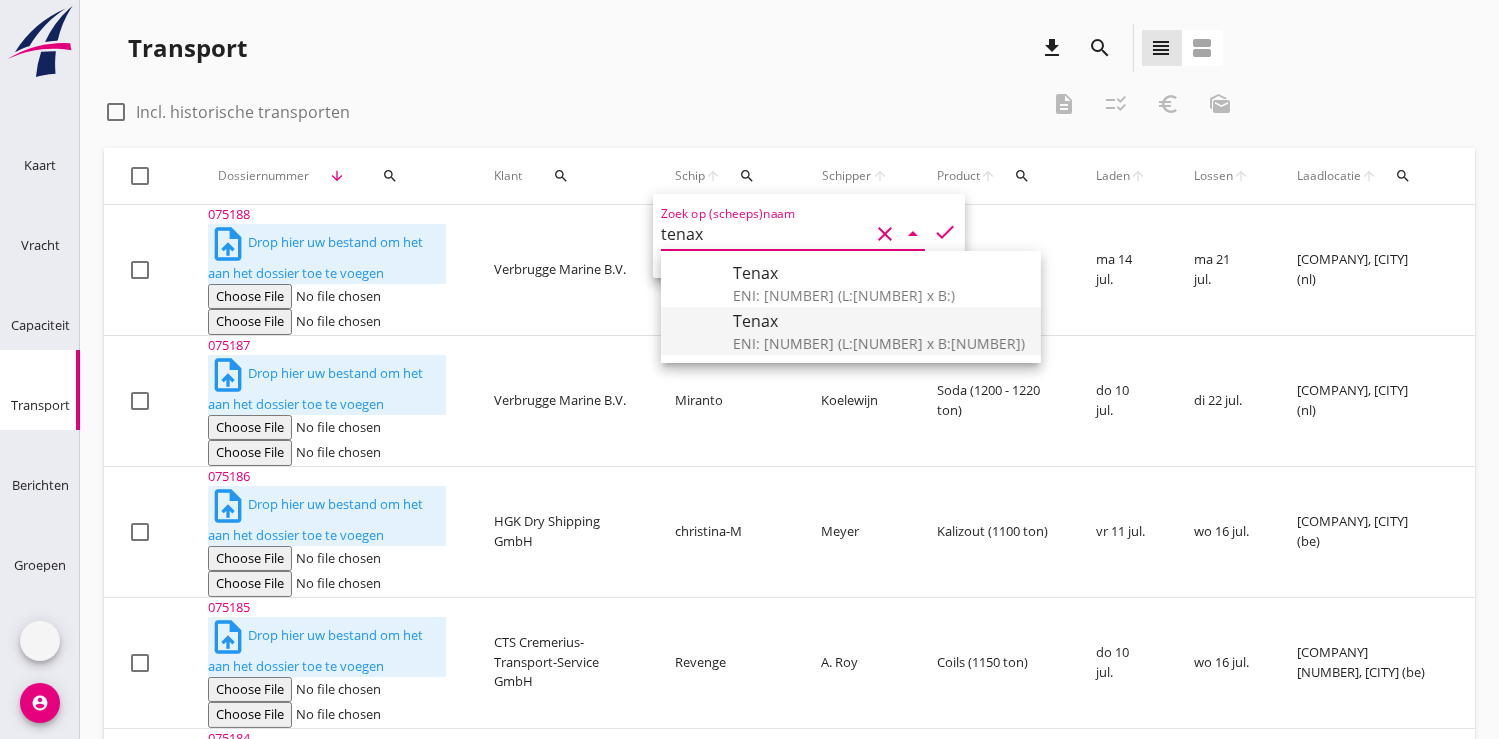 click on "Tenax" at bounding box center (879, 321) 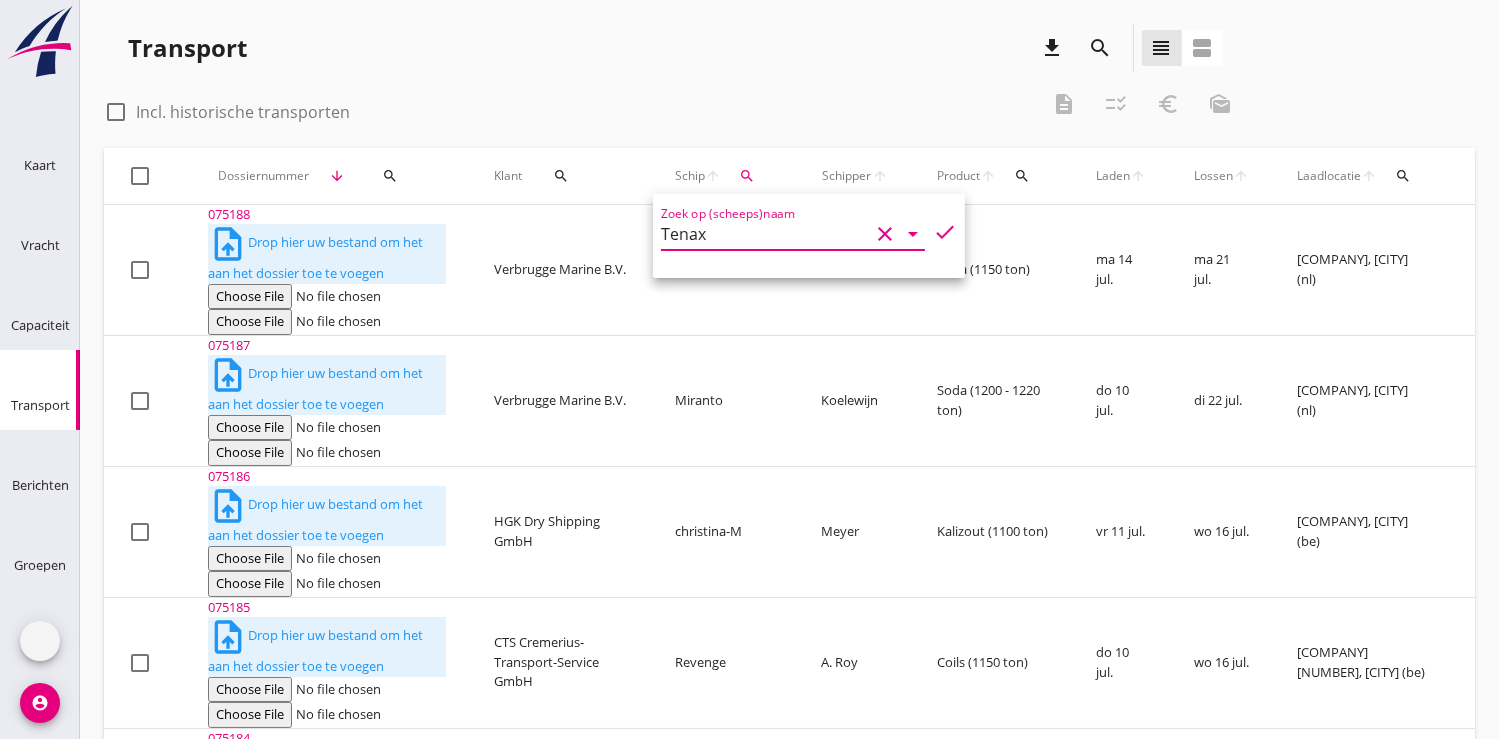 type on "Tenax" 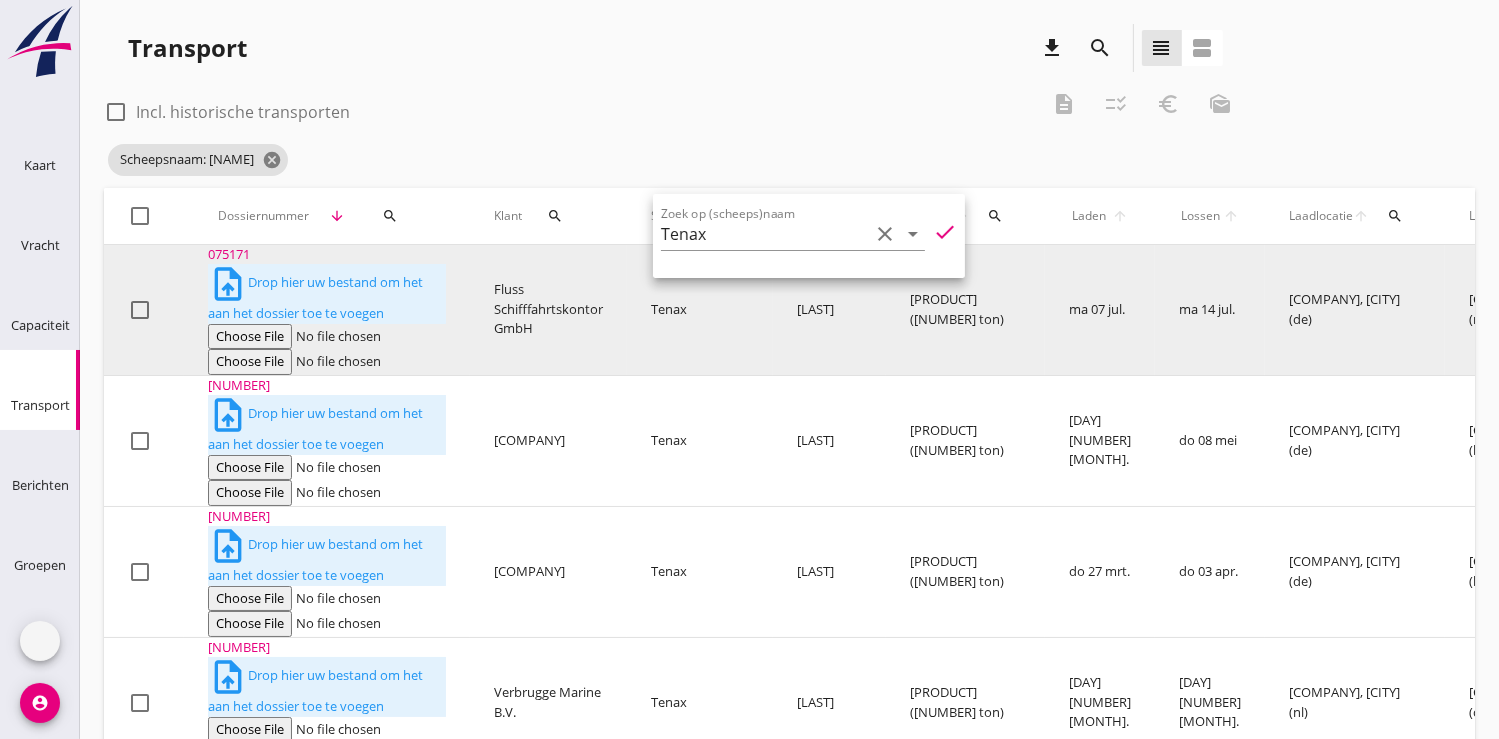 click on "075171" at bounding box center (327, 255) 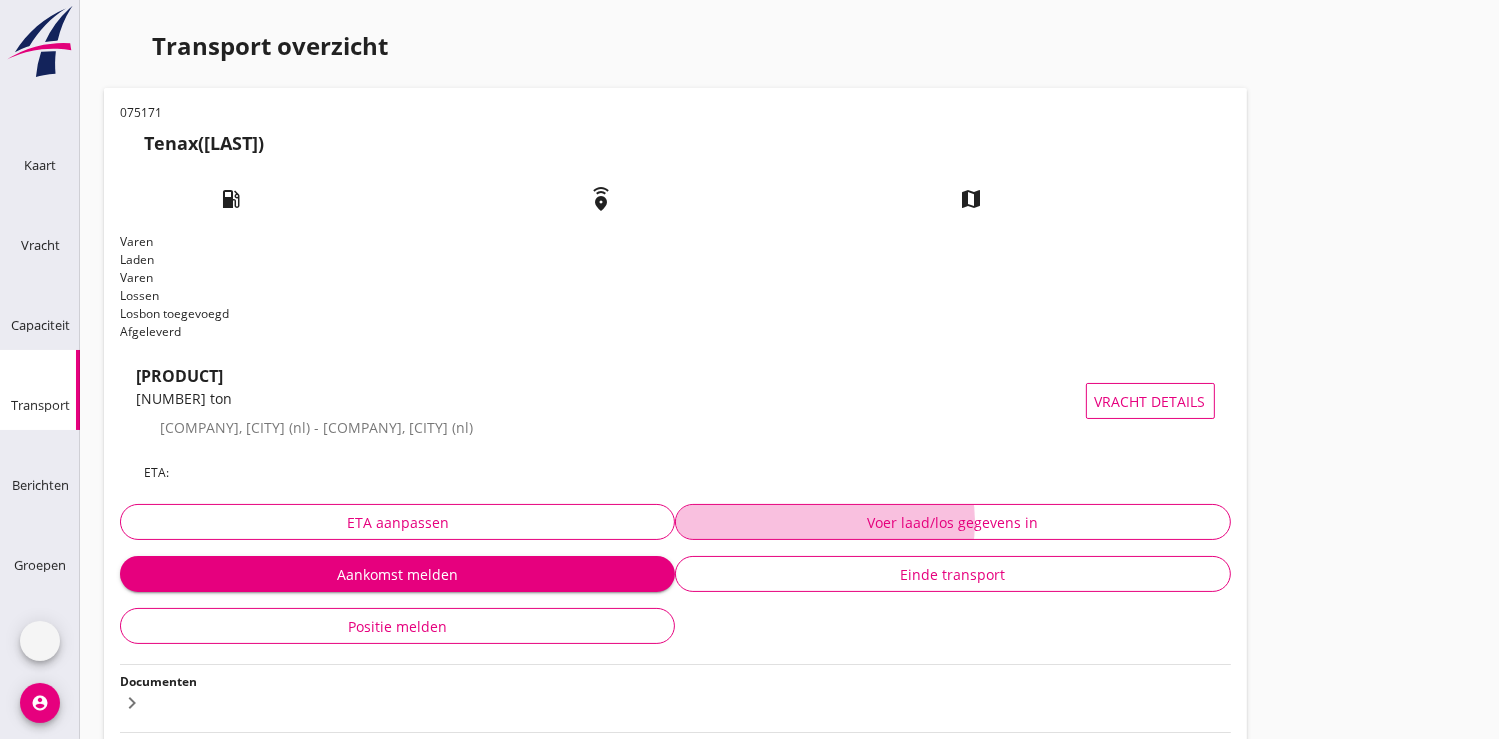click on "Voer laad/los gegevens in" at bounding box center [952, 522] 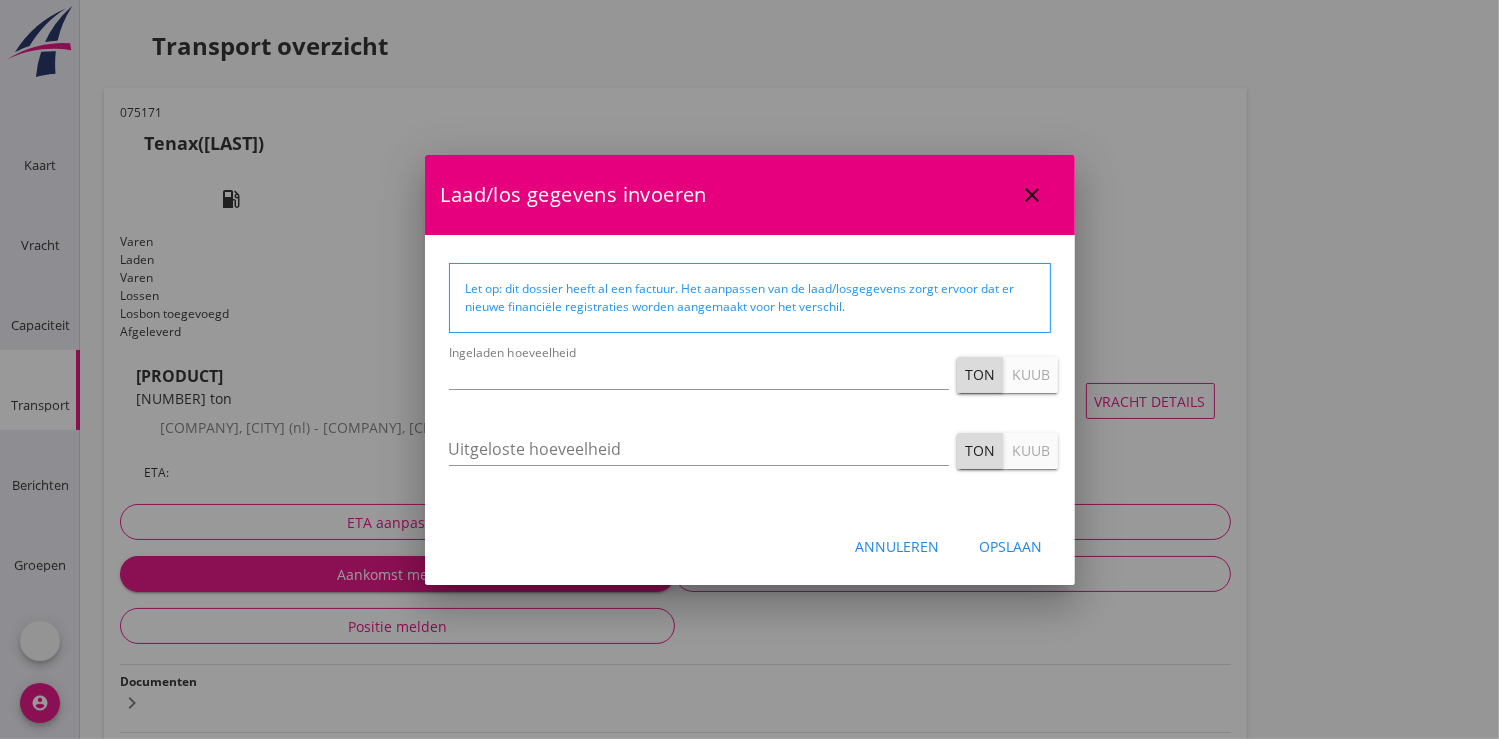 click on "close" at bounding box center (1033, 195) 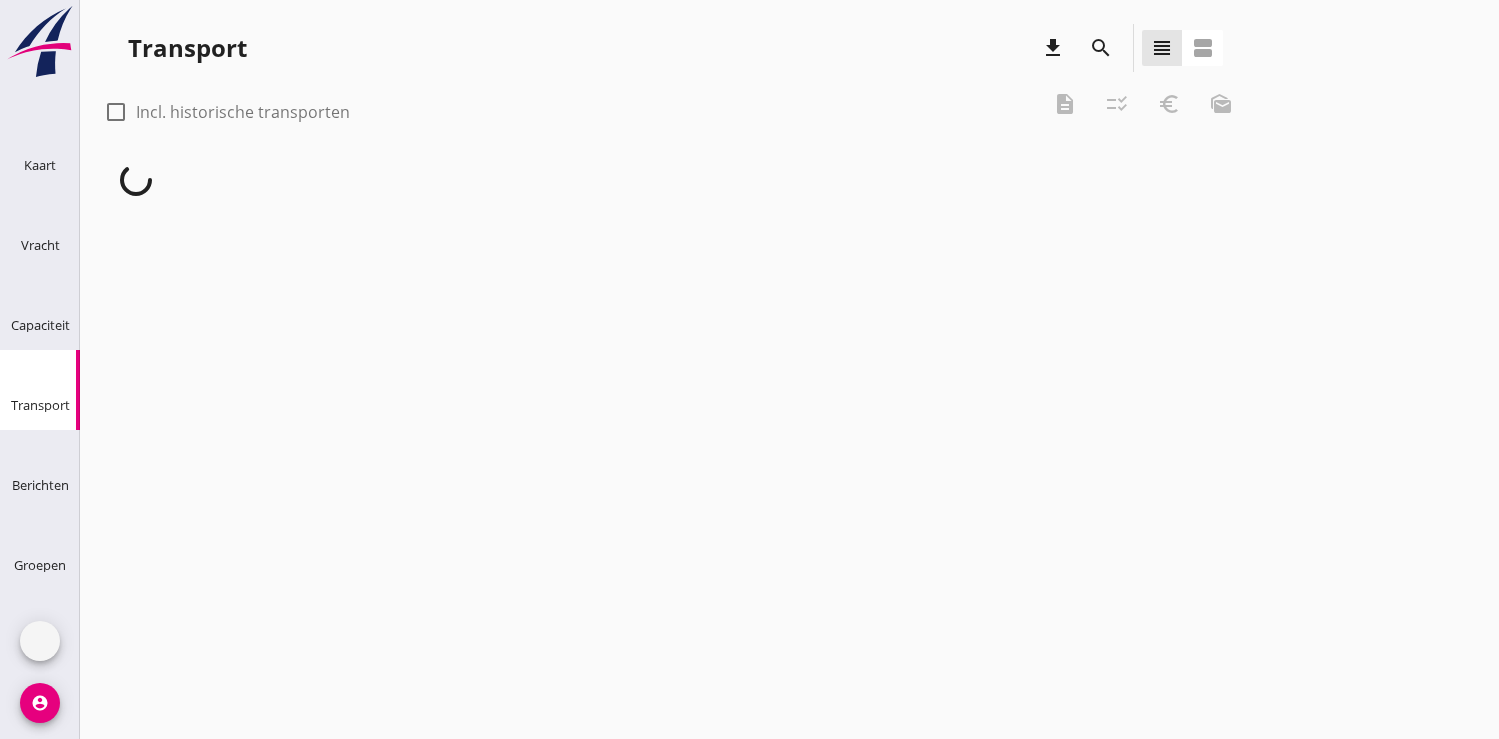 scroll, scrollTop: 0, scrollLeft: 0, axis: both 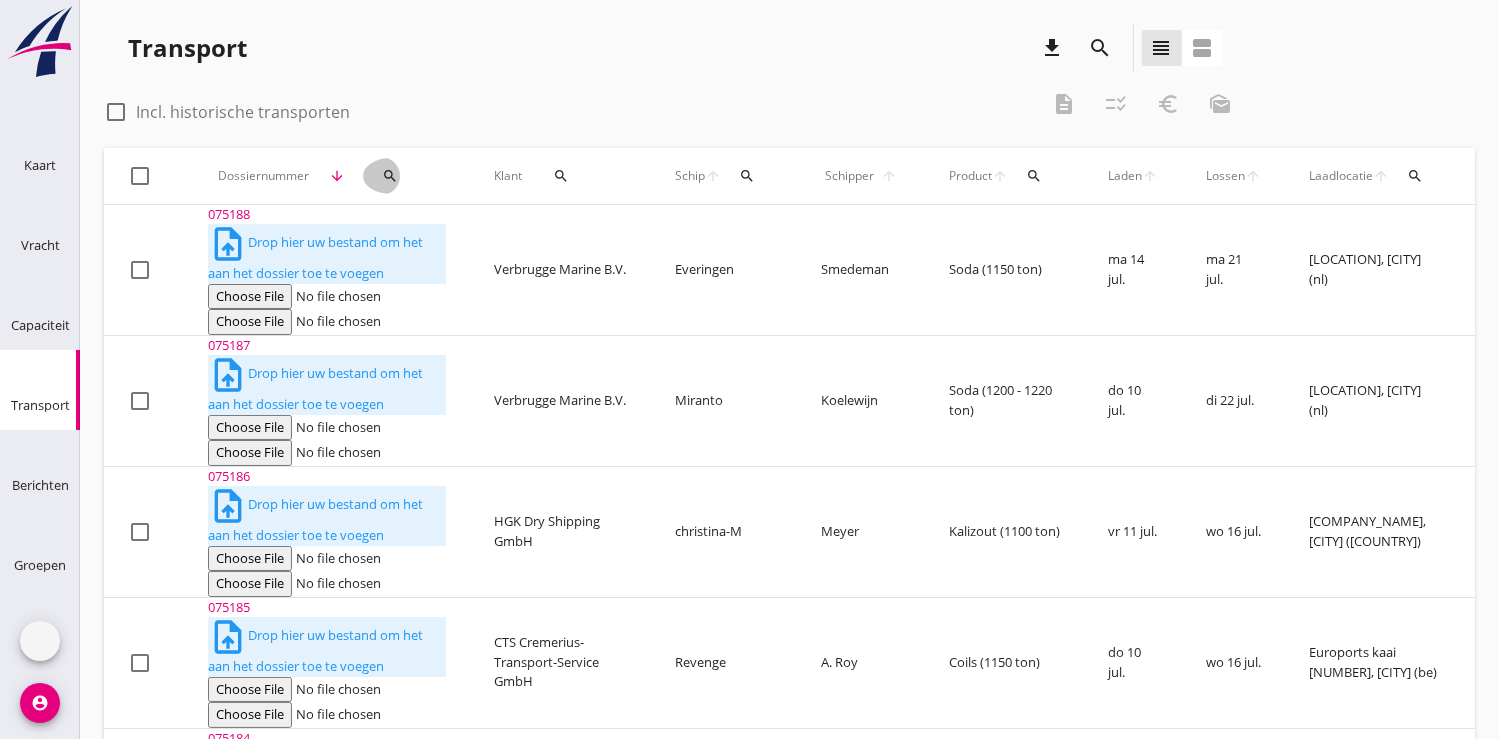 click on "search" at bounding box center [390, 176] 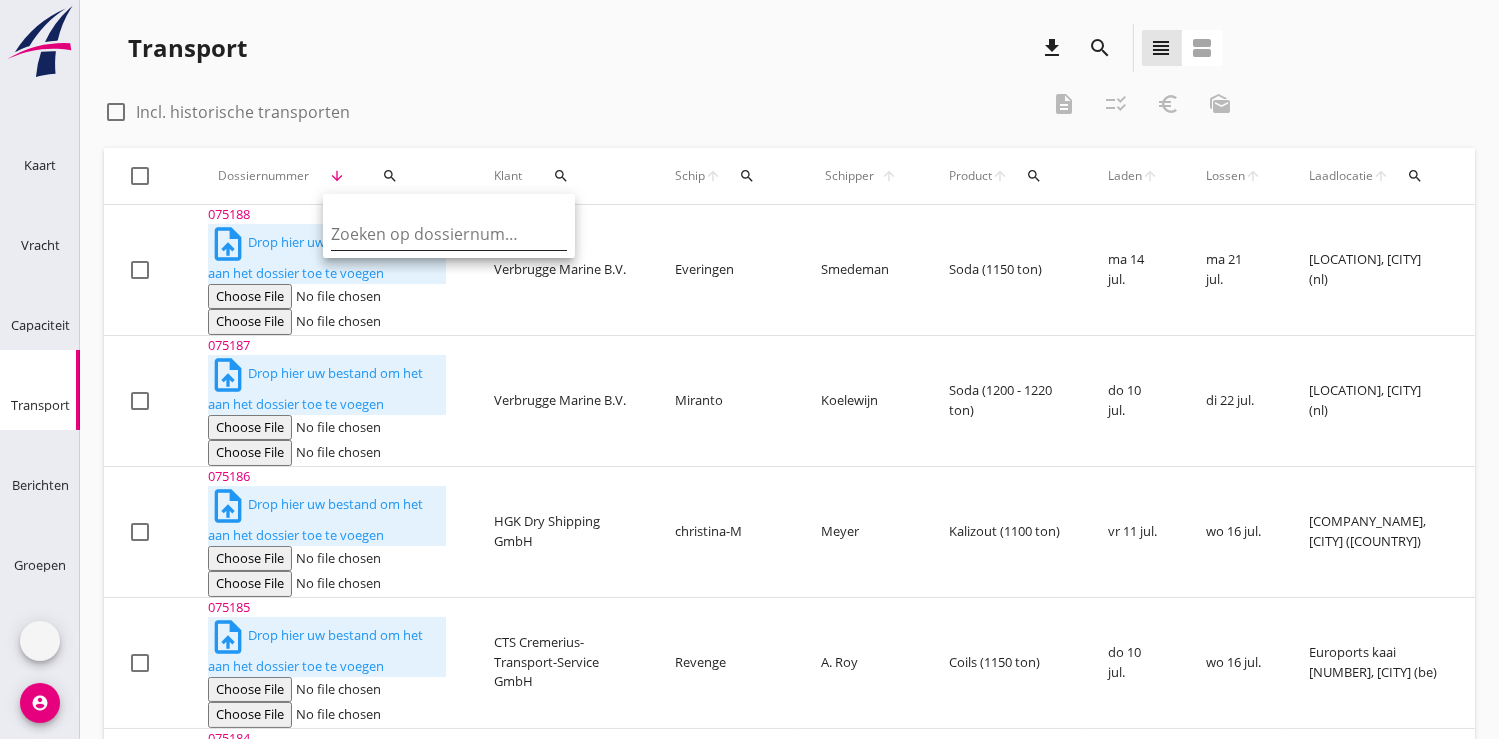 click at bounding box center [435, 234] 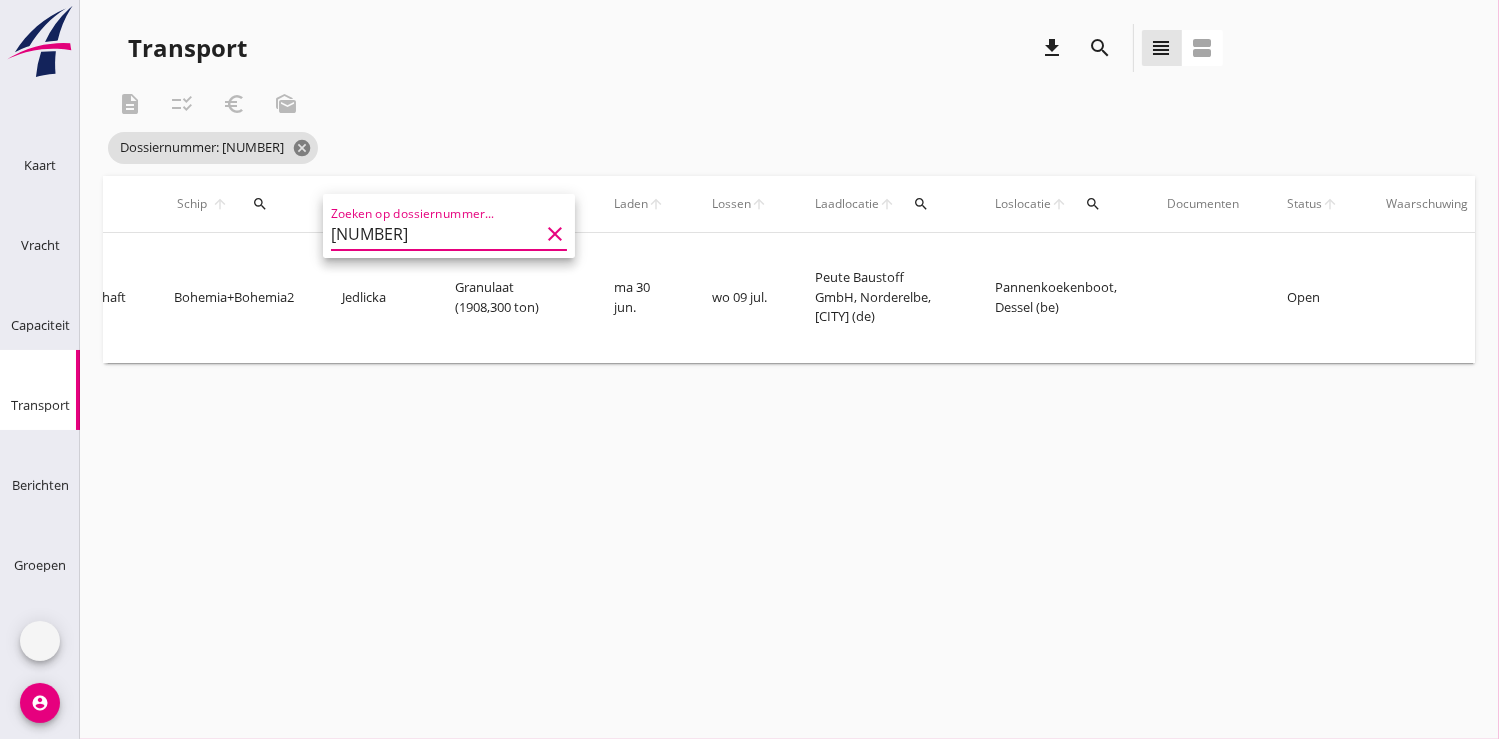 scroll, scrollTop: 0, scrollLeft: 565, axis: horizontal 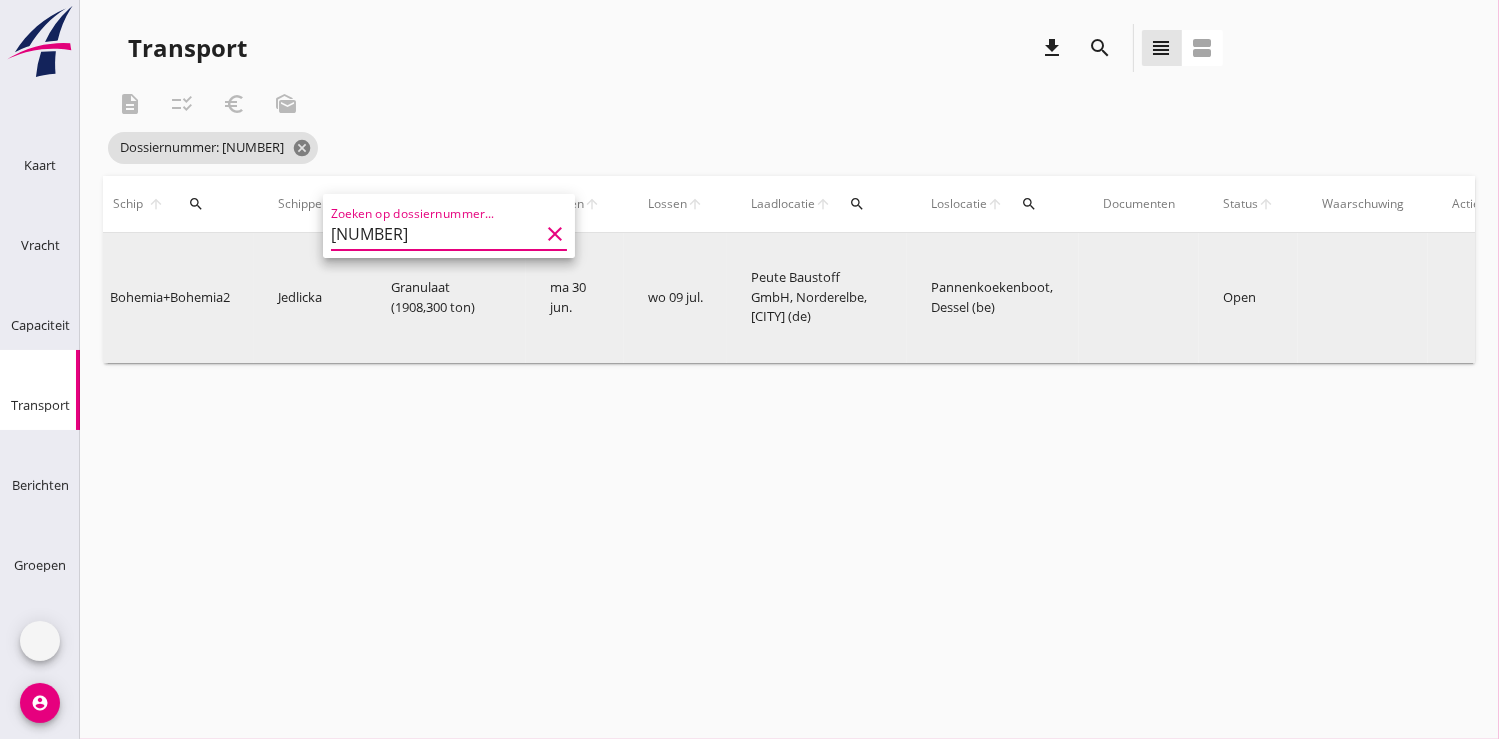 type on "[NUMBER]" 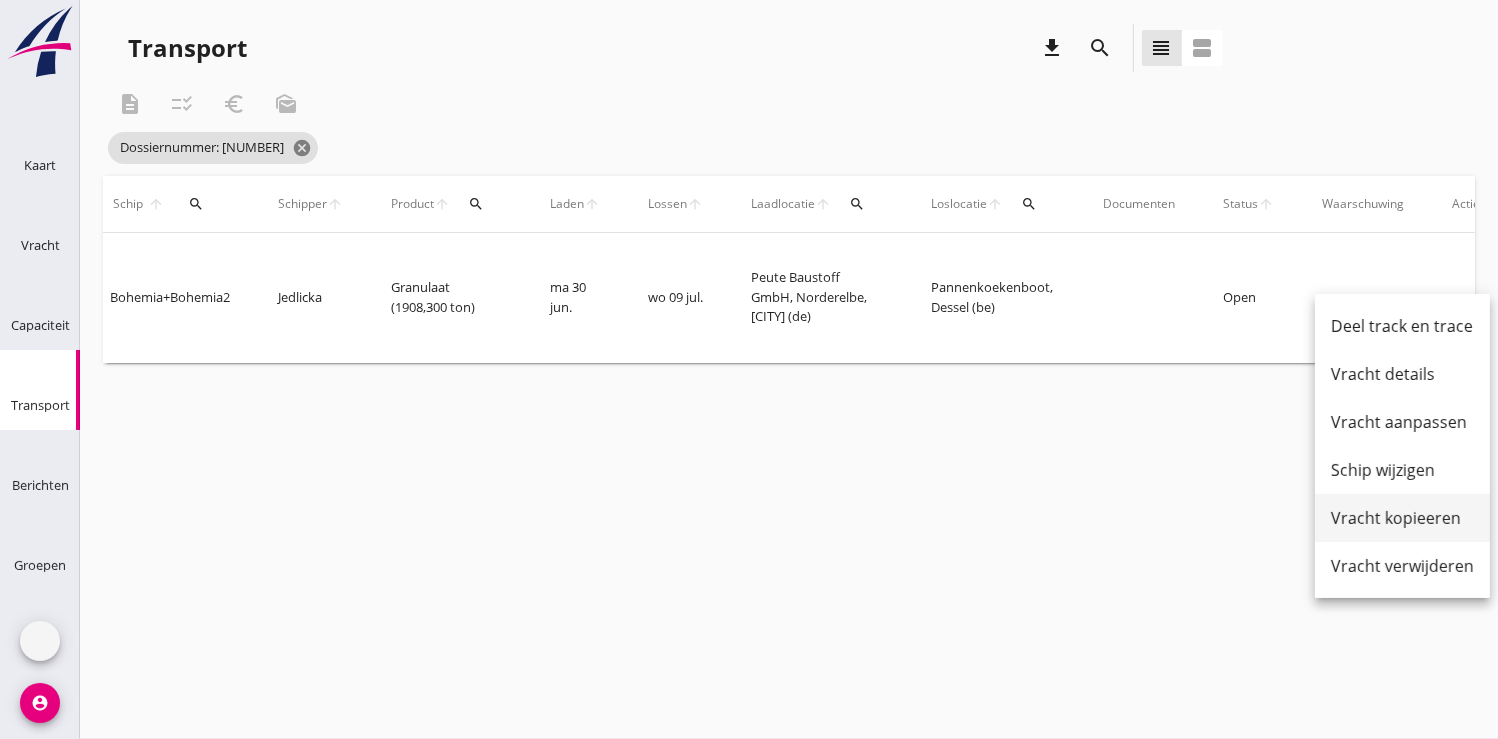 click on "Vracht kopieeren" at bounding box center [1402, 518] 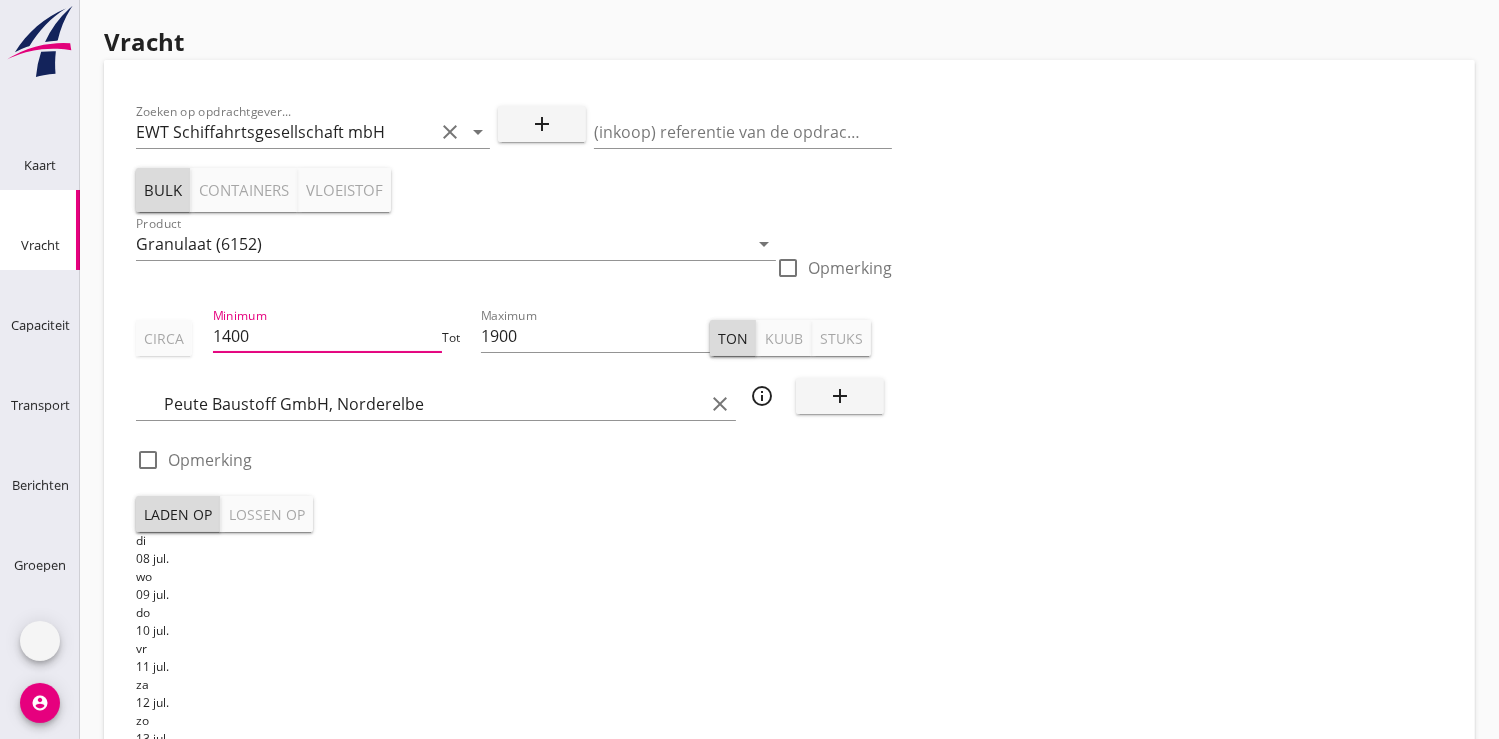 drag, startPoint x: 301, startPoint y: 344, endPoint x: 169, endPoint y: 346, distance: 132.01515 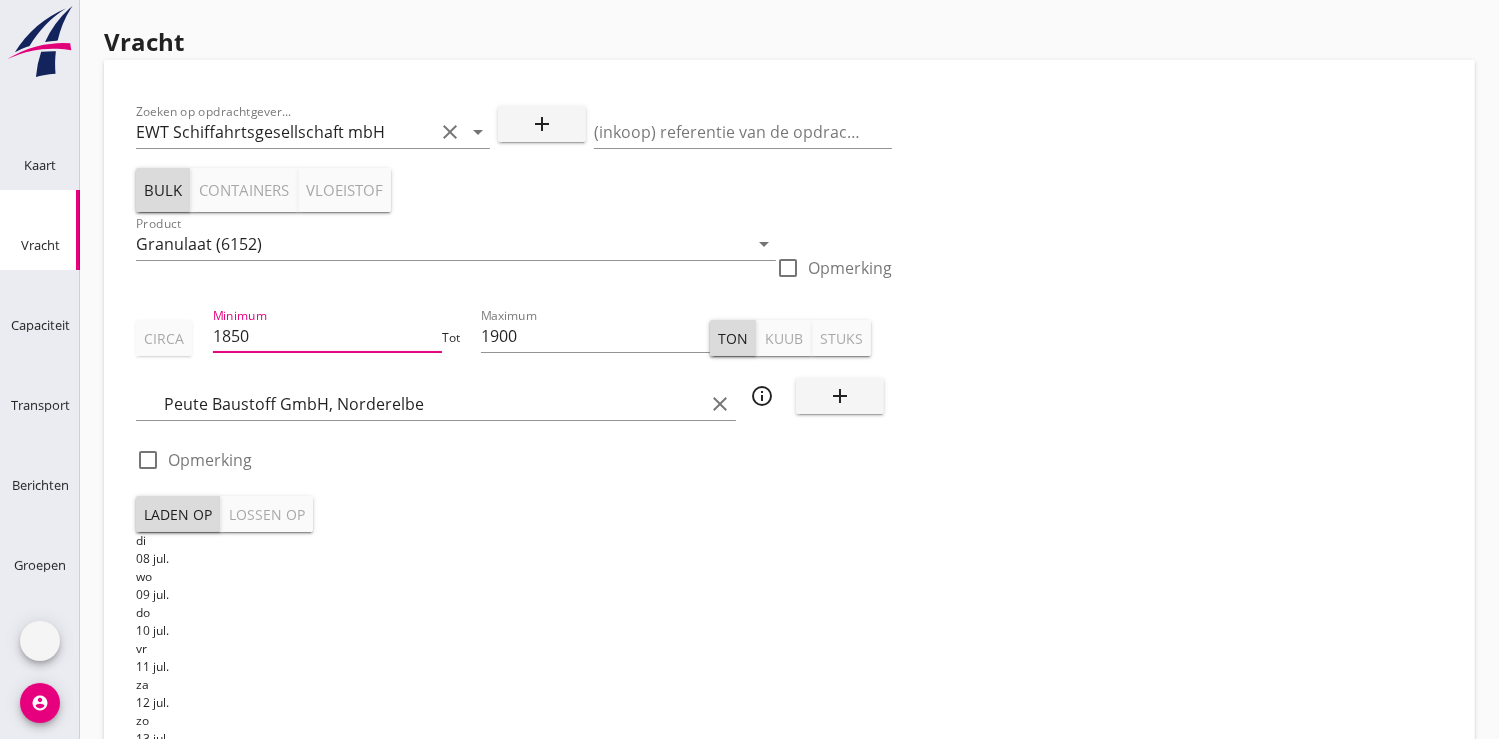 type on "1850" 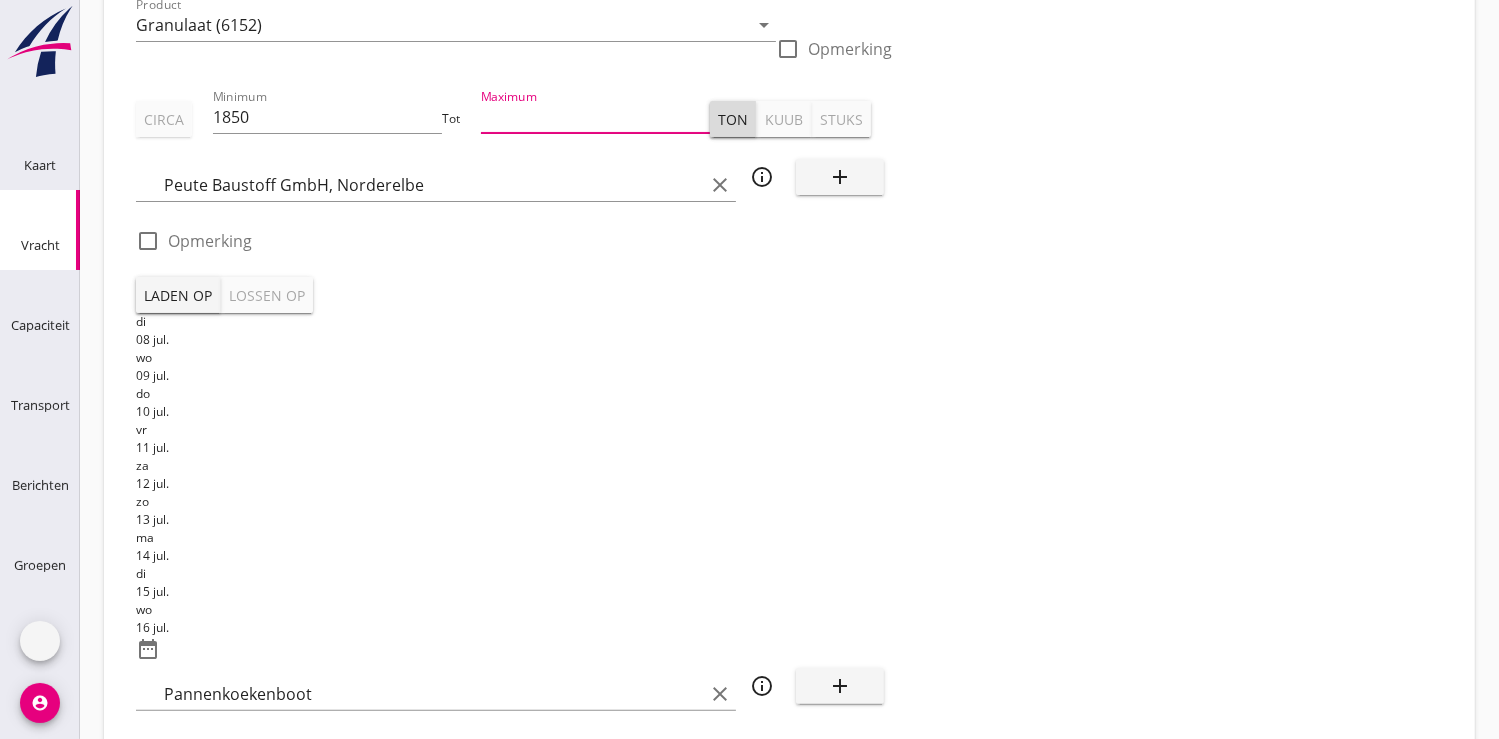 scroll, scrollTop: 222, scrollLeft: 0, axis: vertical 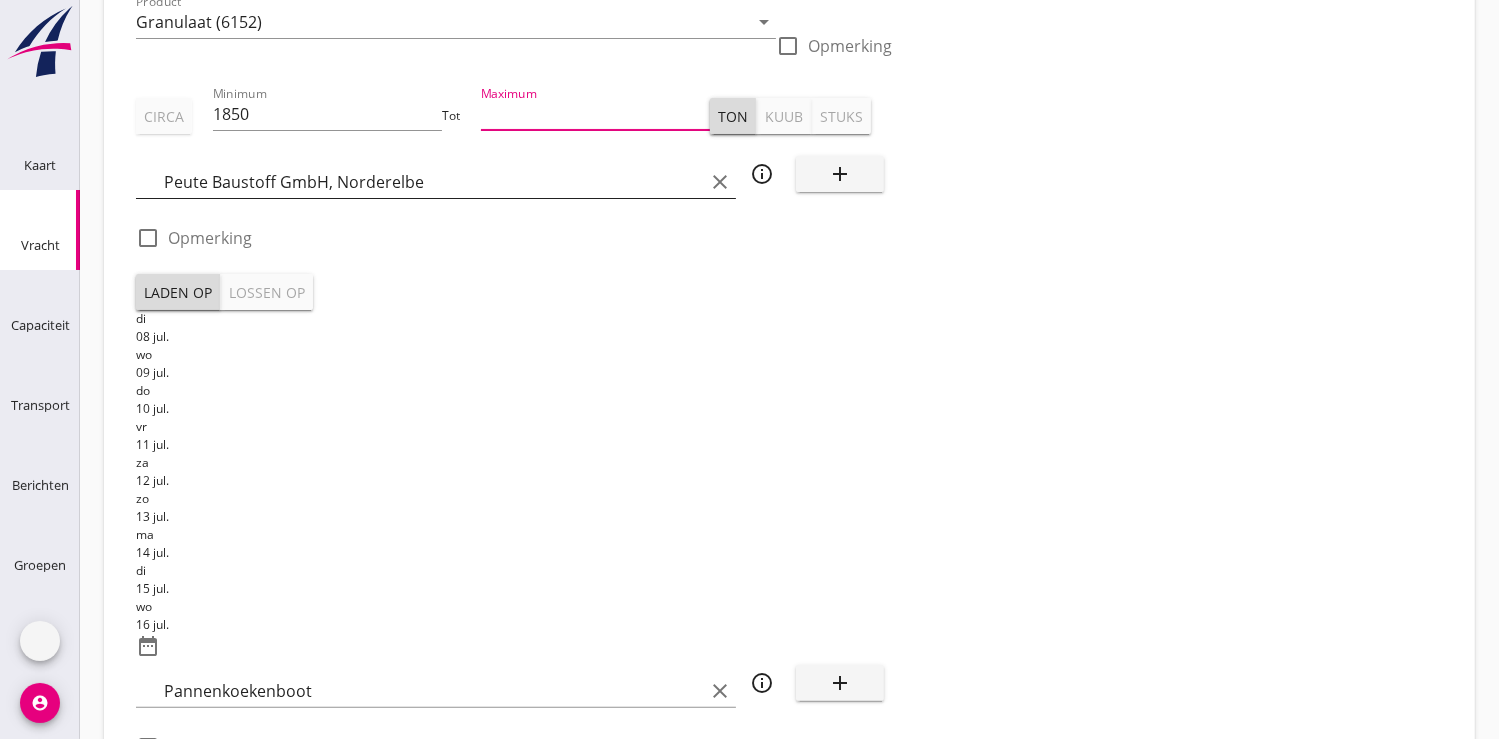type 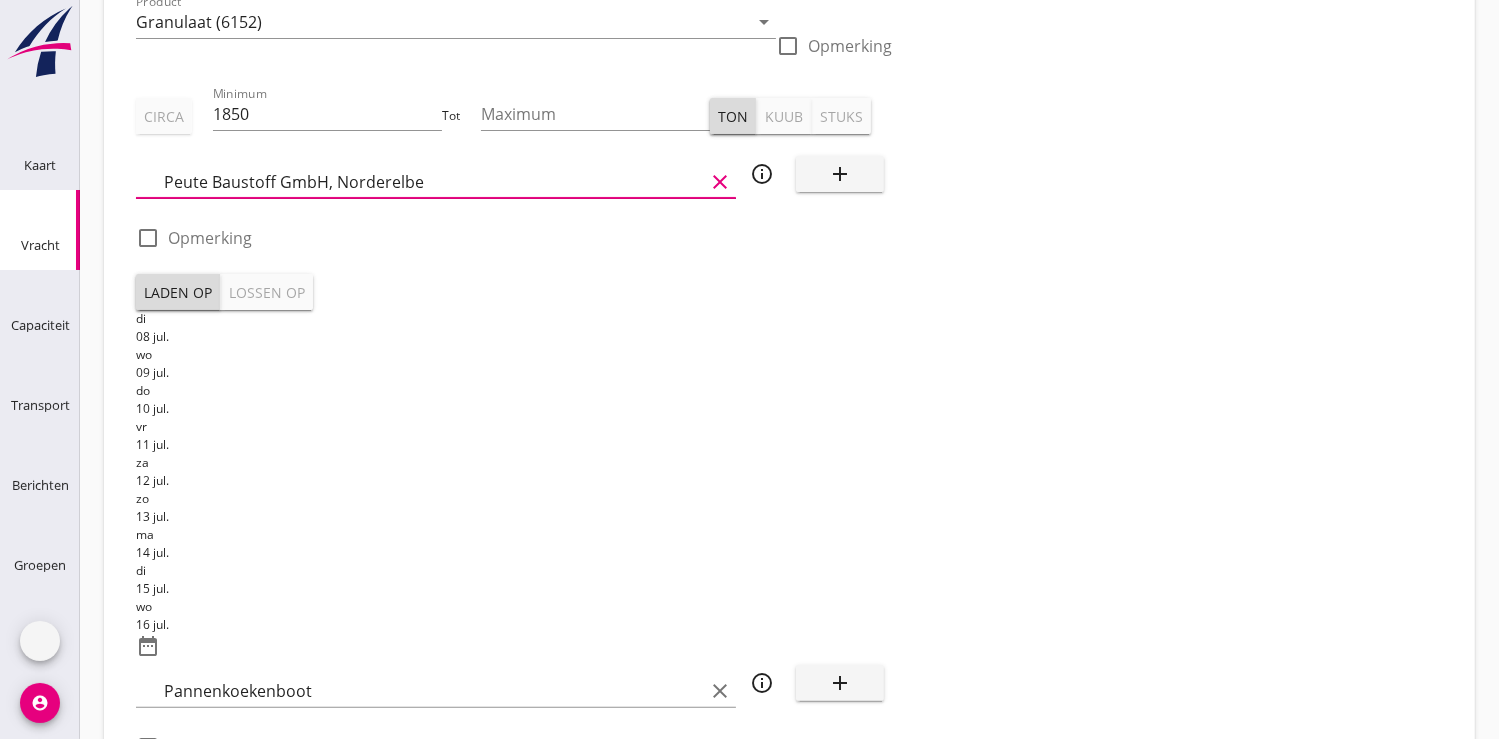 click on "Peute Baustoff GmbH, Norderelbe" at bounding box center [434, 182] 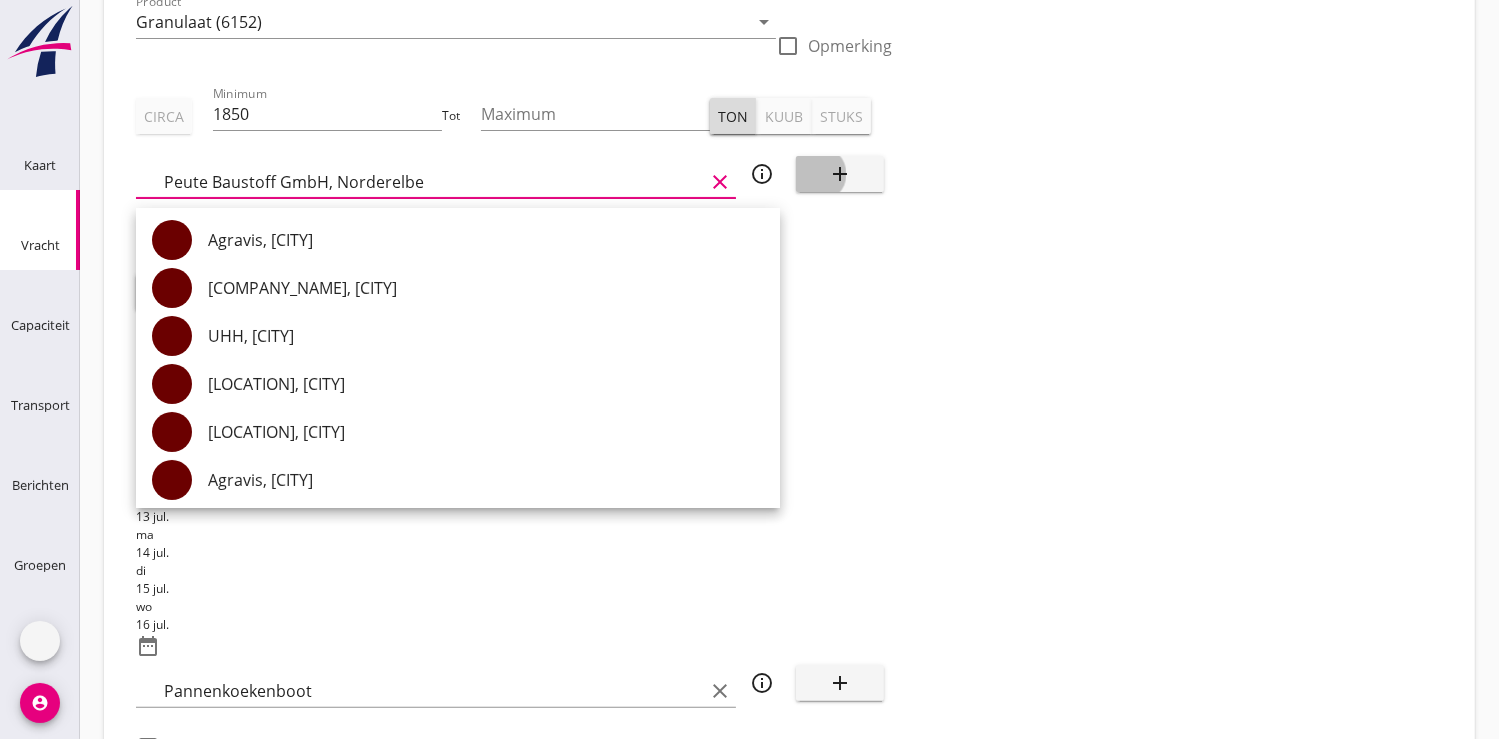 click on "add" at bounding box center (840, 174) 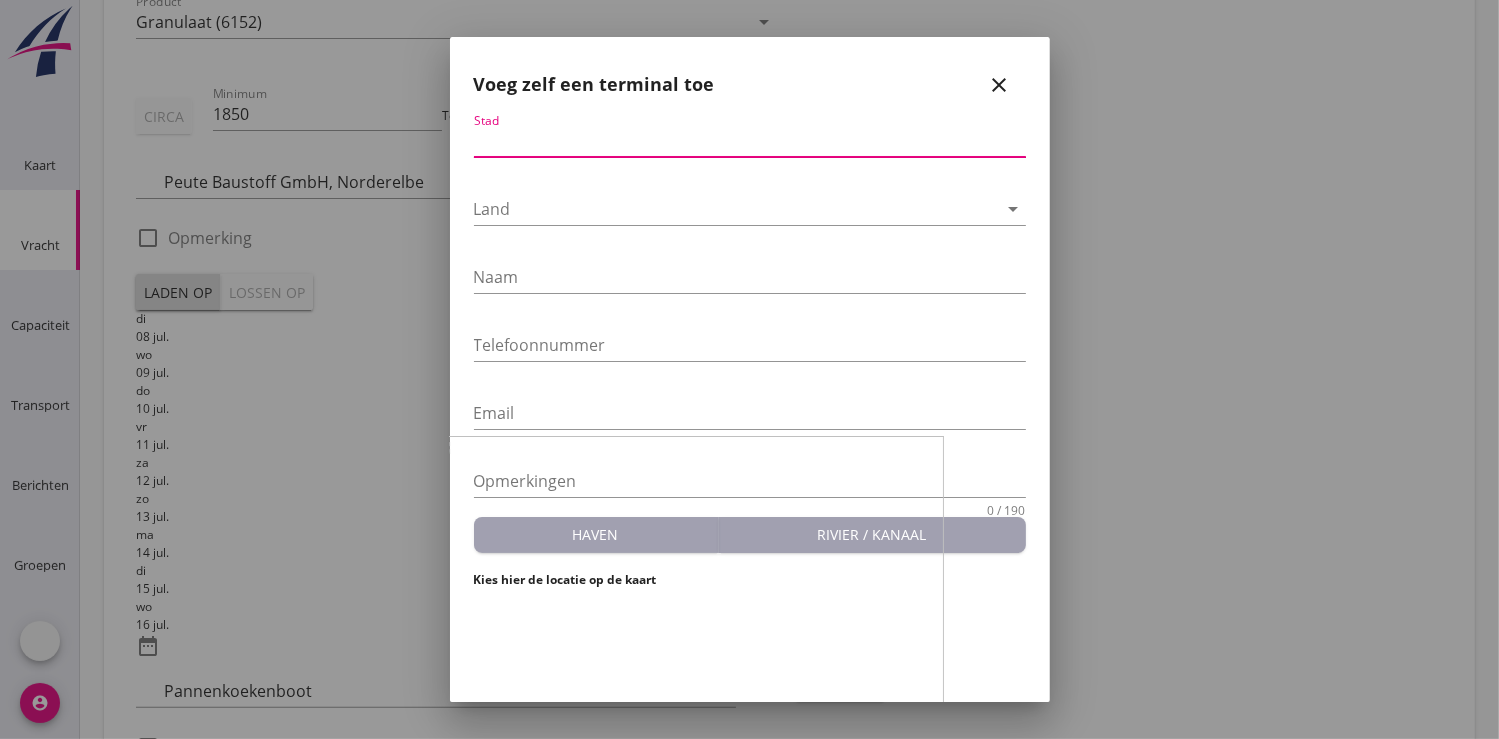 click at bounding box center (750, 141) 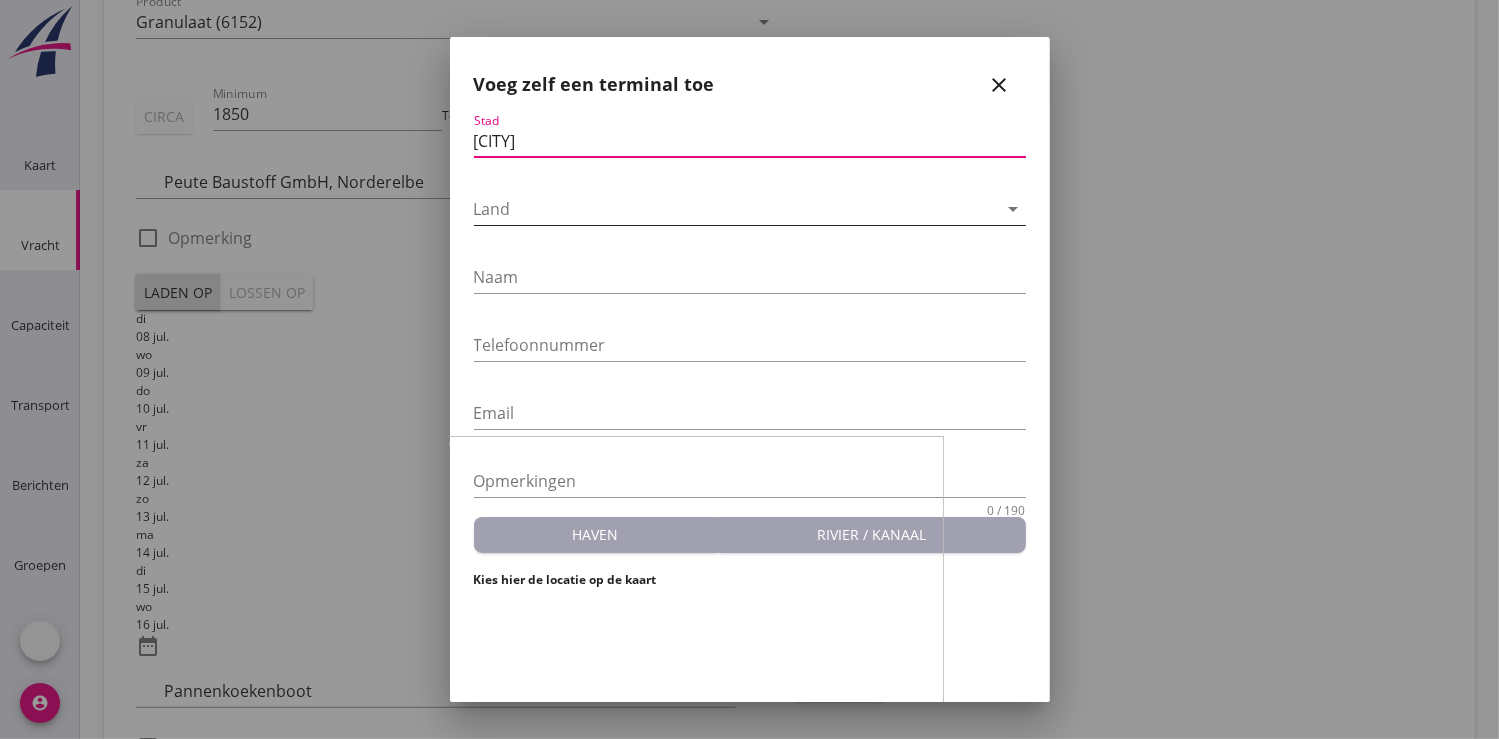 type on "[CITY]" 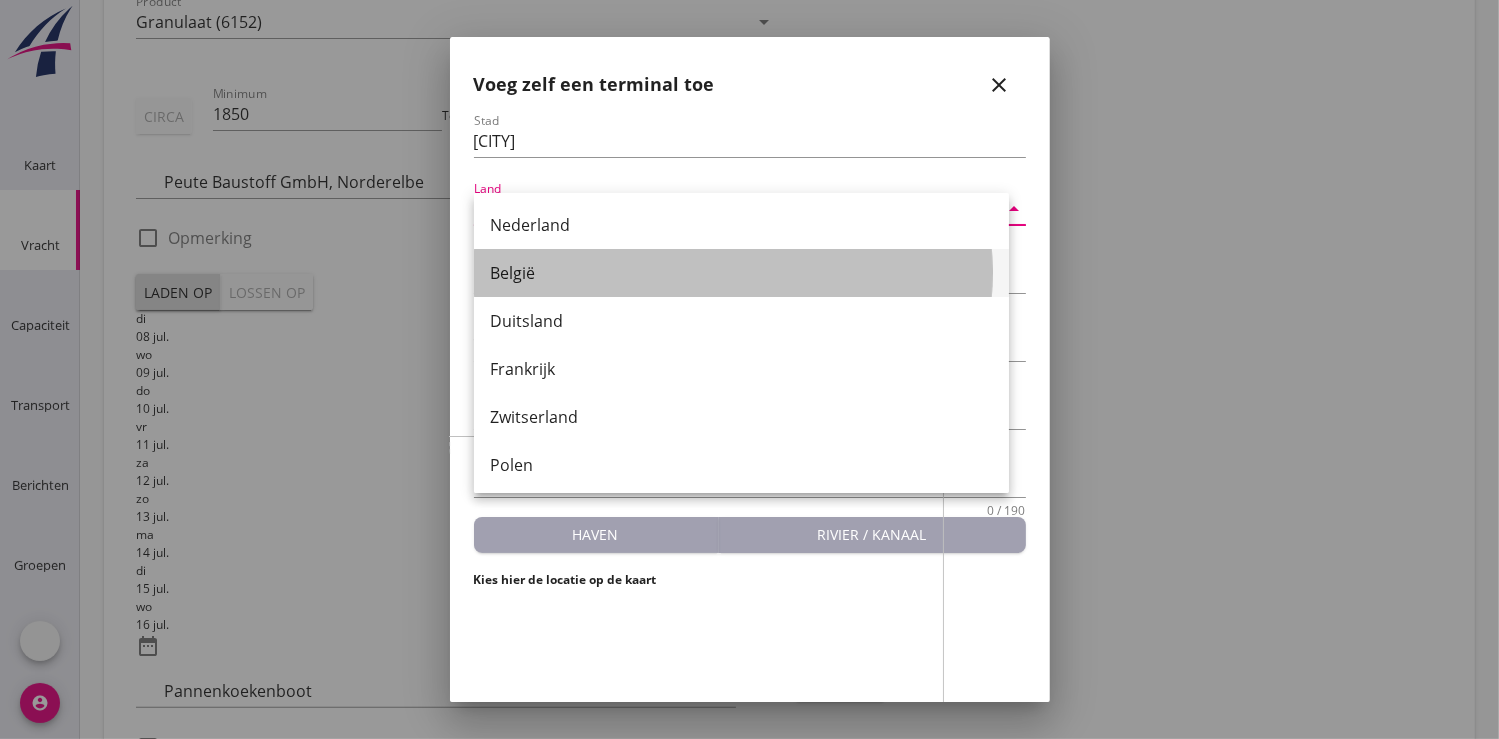 click on "België" at bounding box center [741, 225] 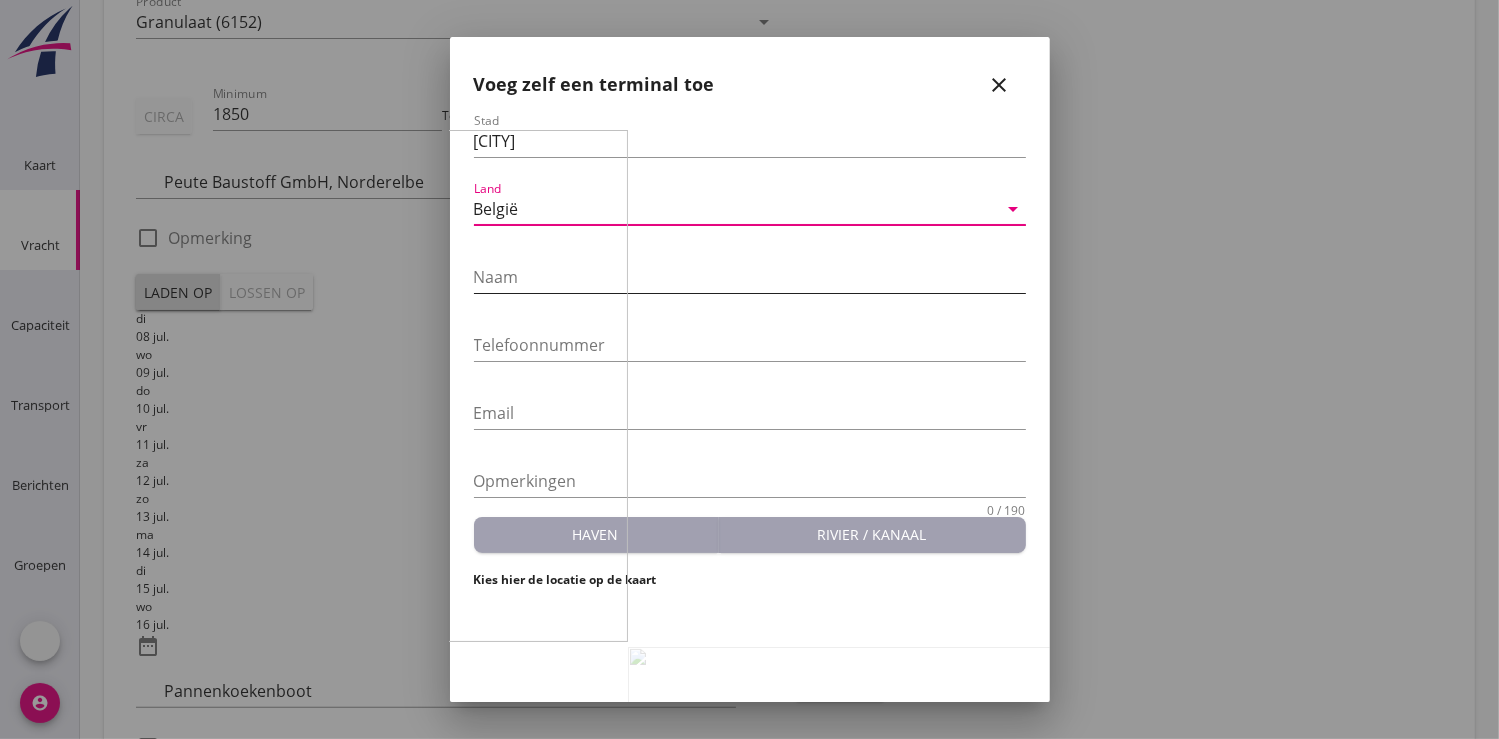 click at bounding box center [750, 277] 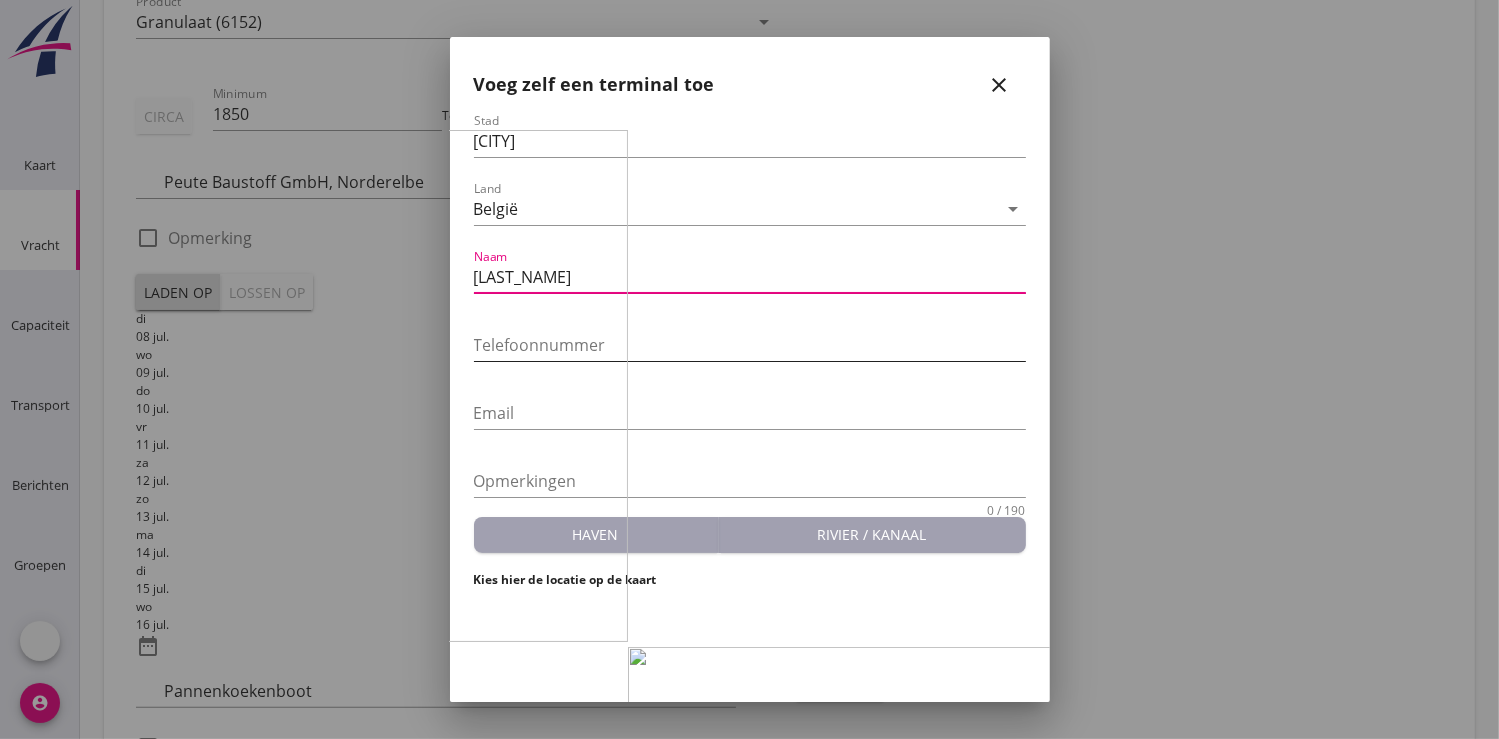 type on "[LAST_NAME]" 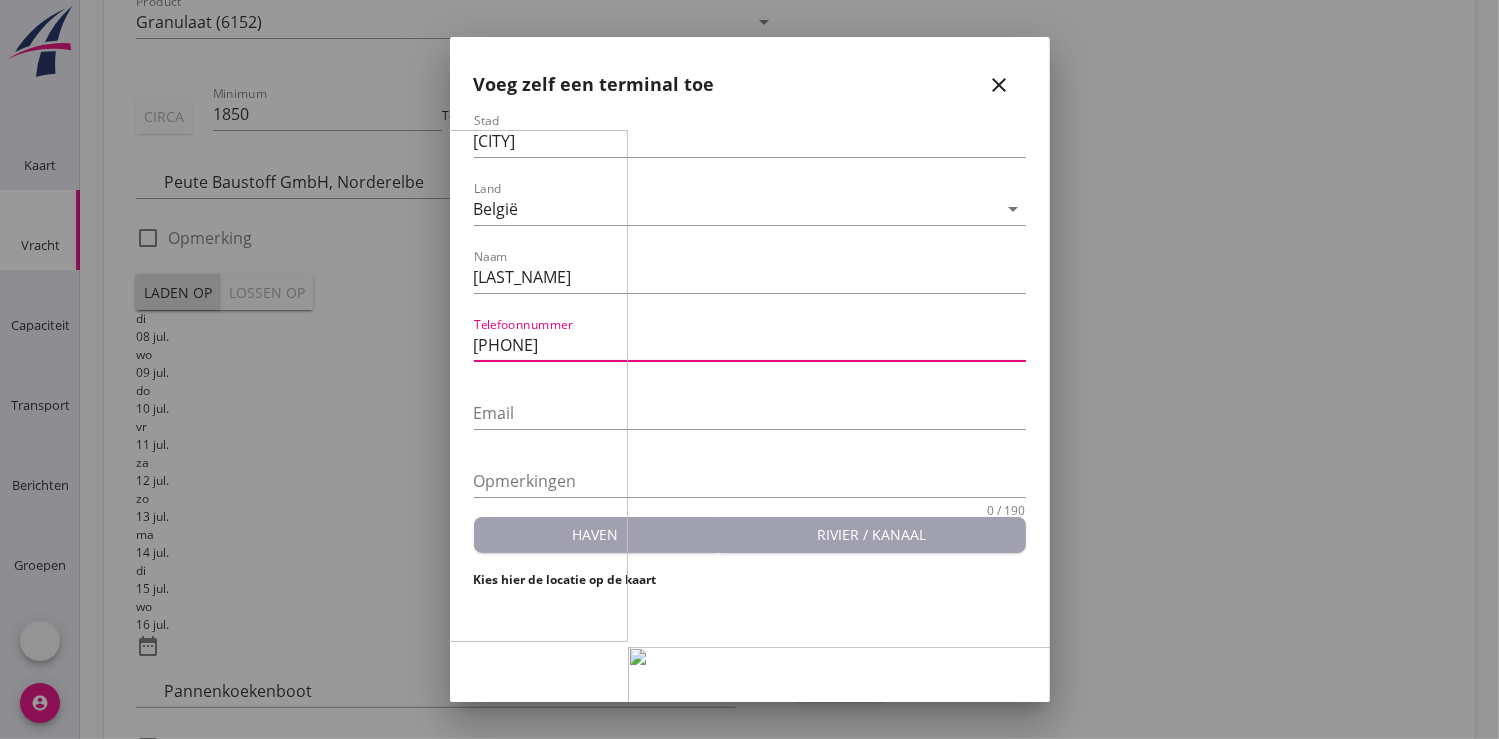 type on "[PHONE]" 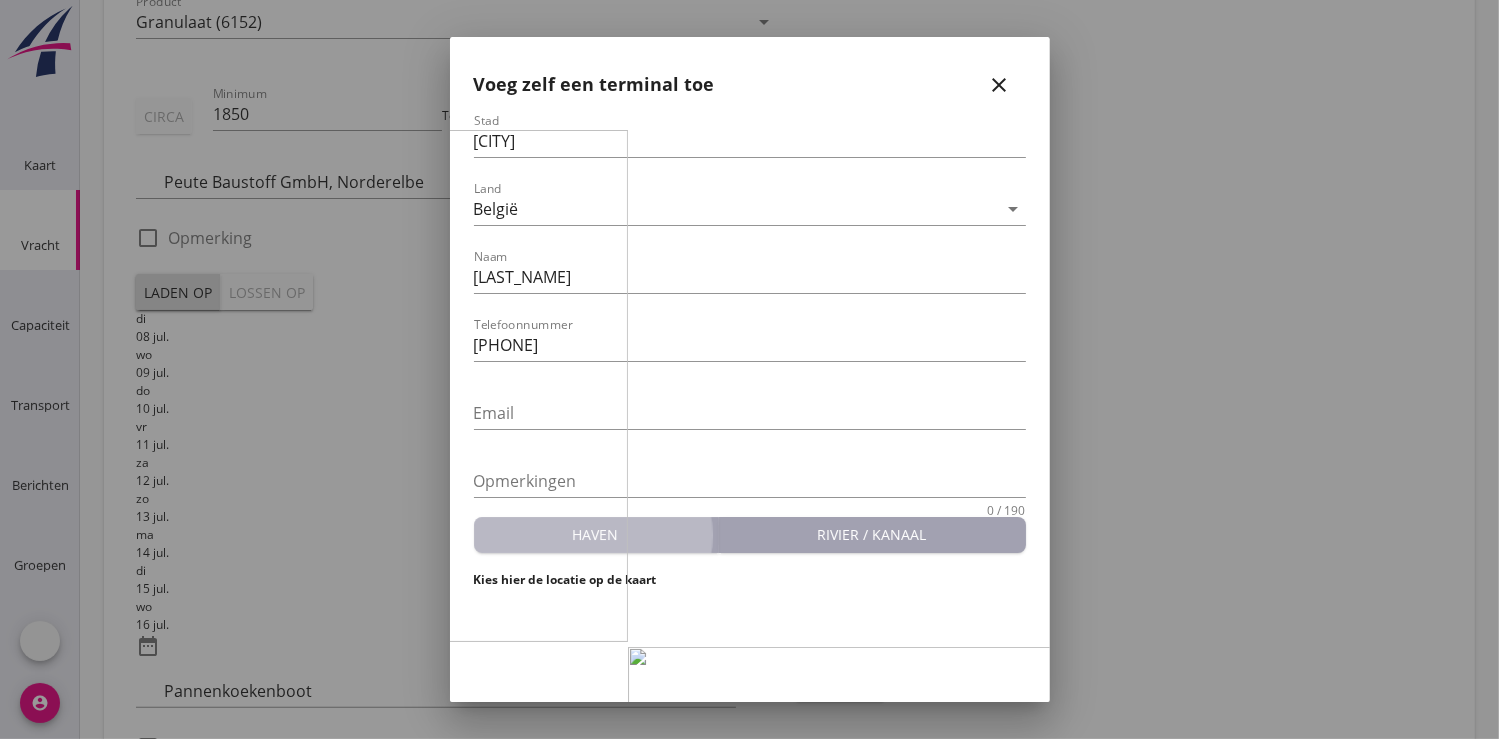 click on "Haven" at bounding box center [596, 534] 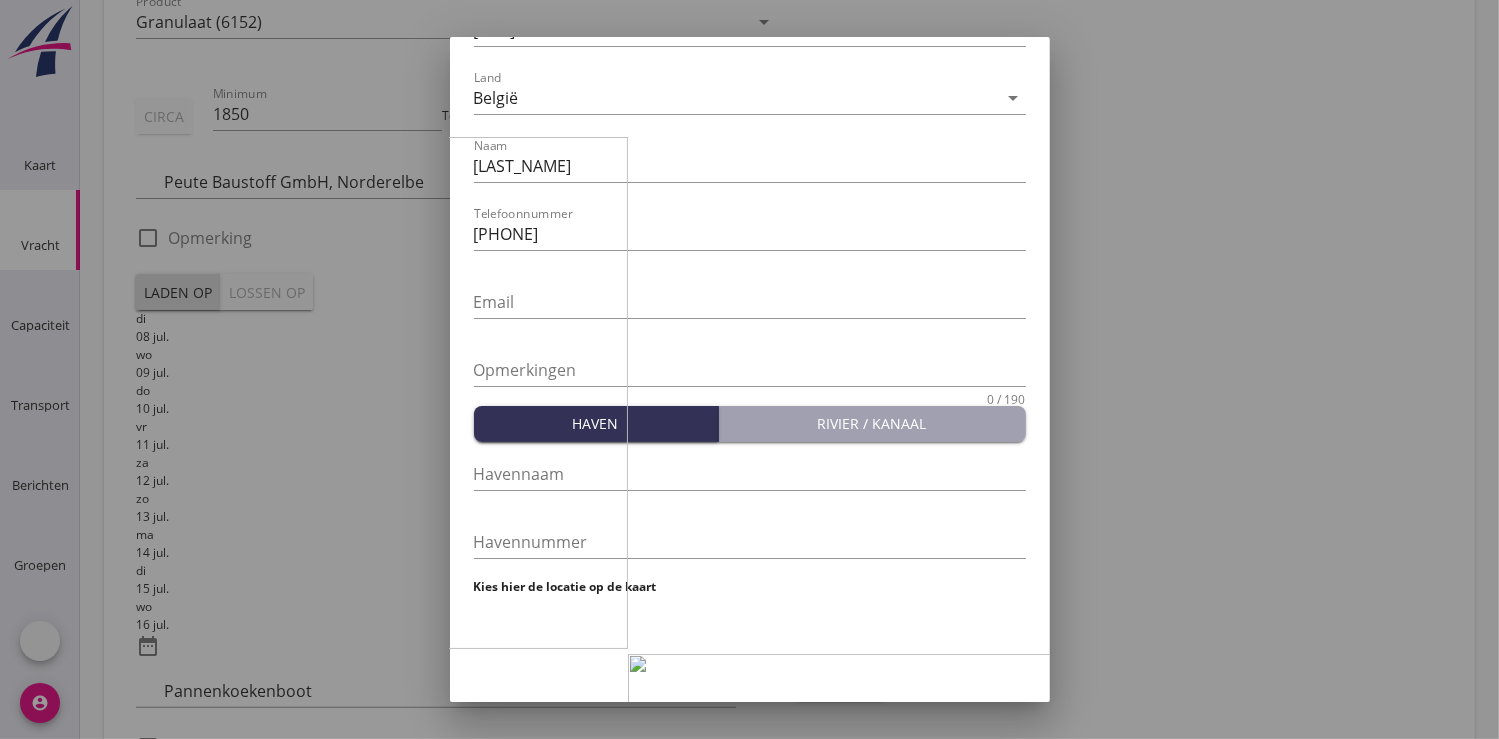 scroll, scrollTop: 282, scrollLeft: 0, axis: vertical 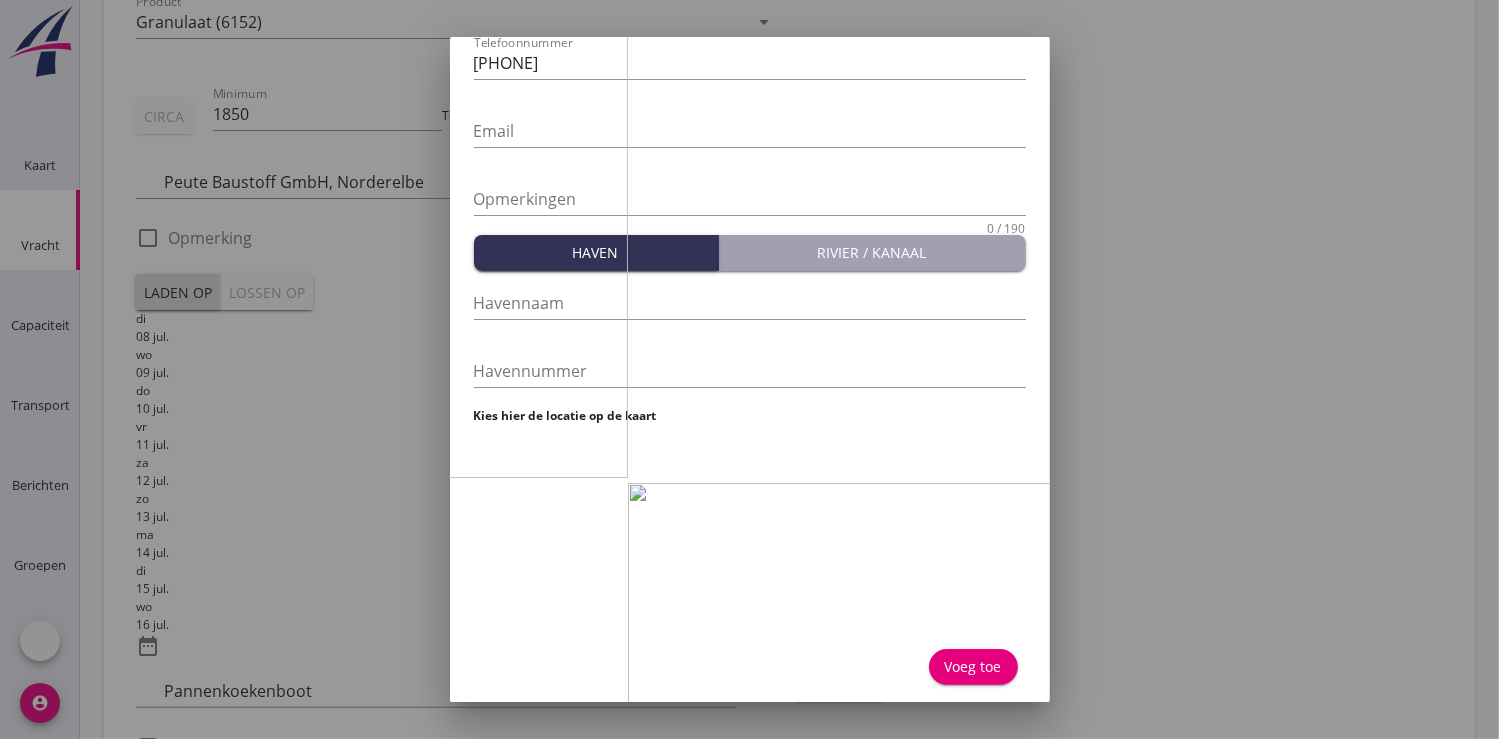 click on "+ −  Leaflet   |  ©  Mapbox  ©  OpenStreetMap" at bounding box center (750, 533) 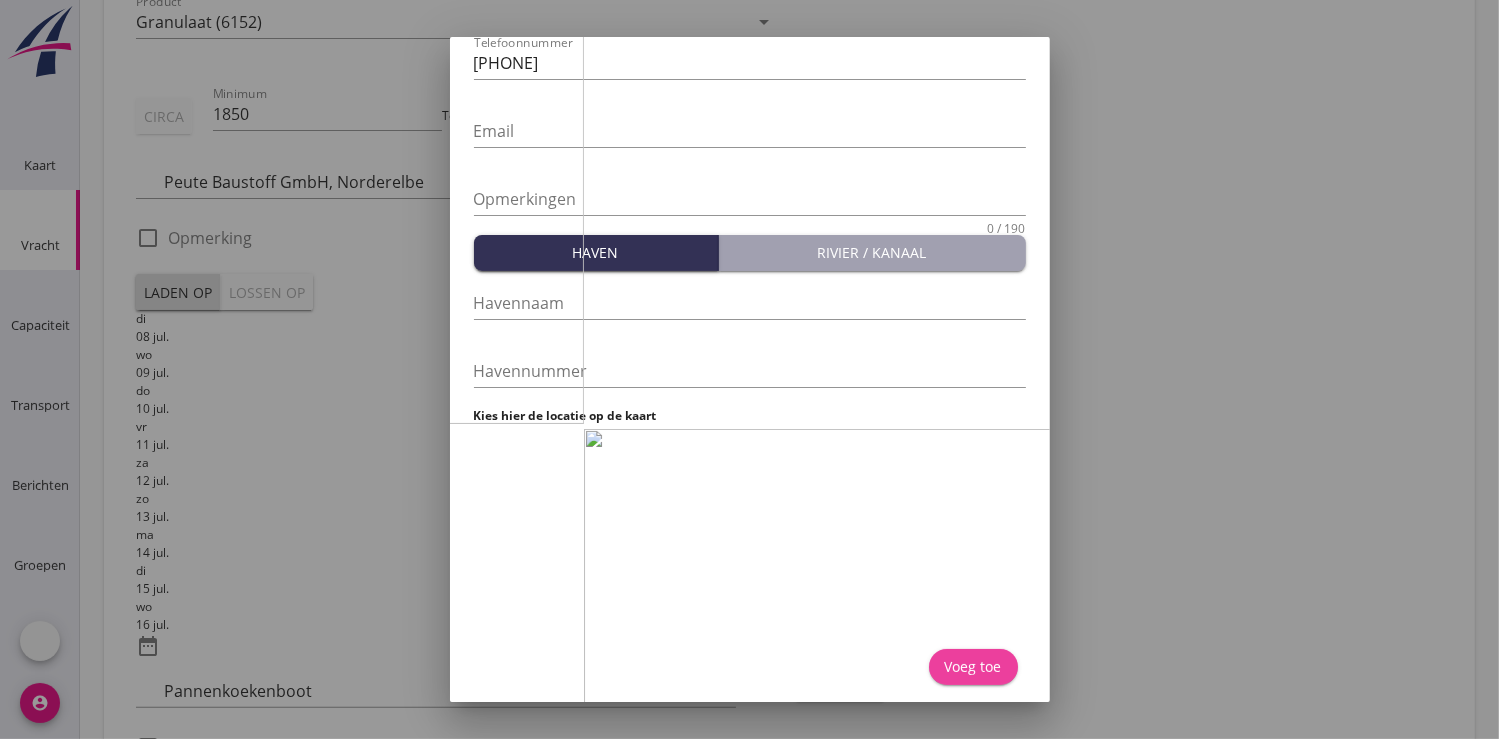 click on "Voeg toe" at bounding box center [973, 666] 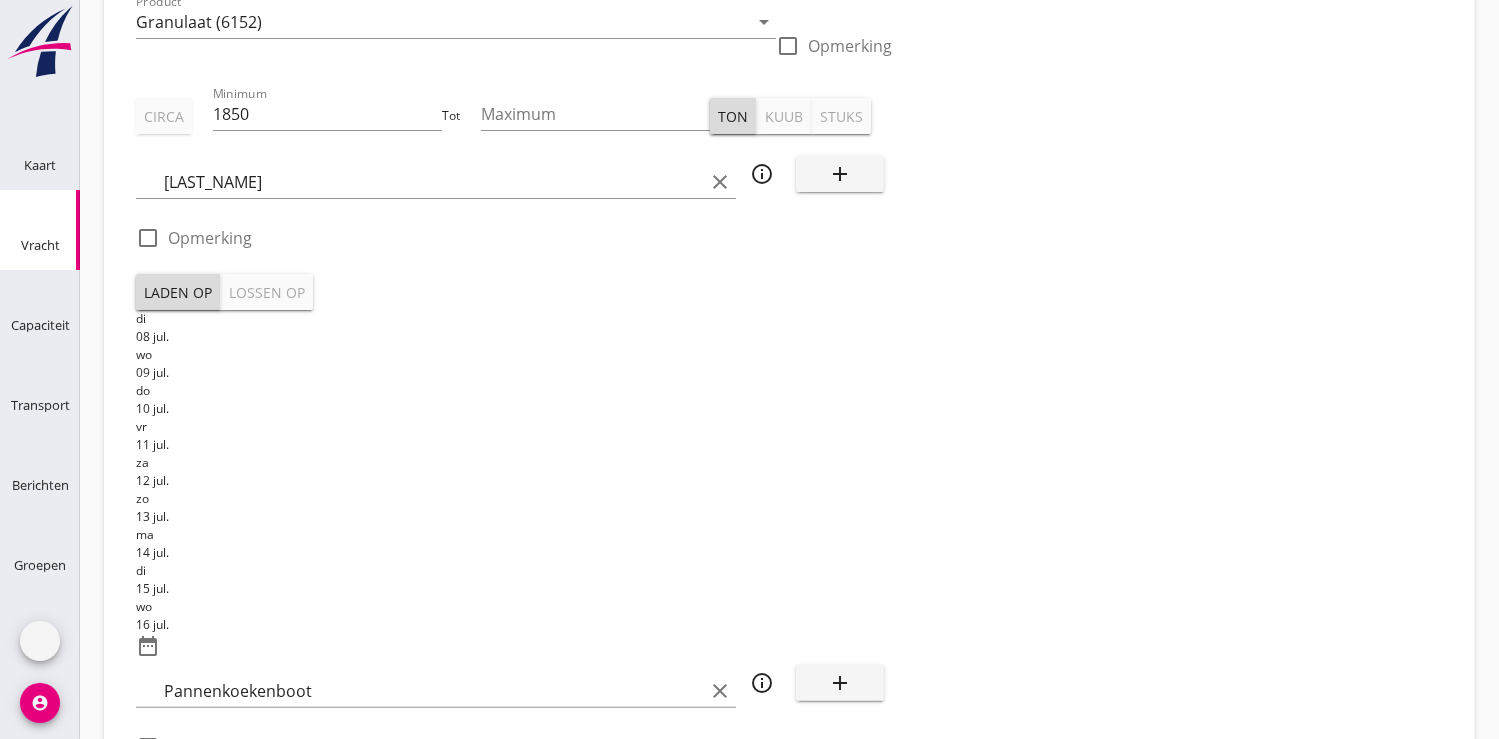 click on "11 jul." at bounding box center [514, 445] 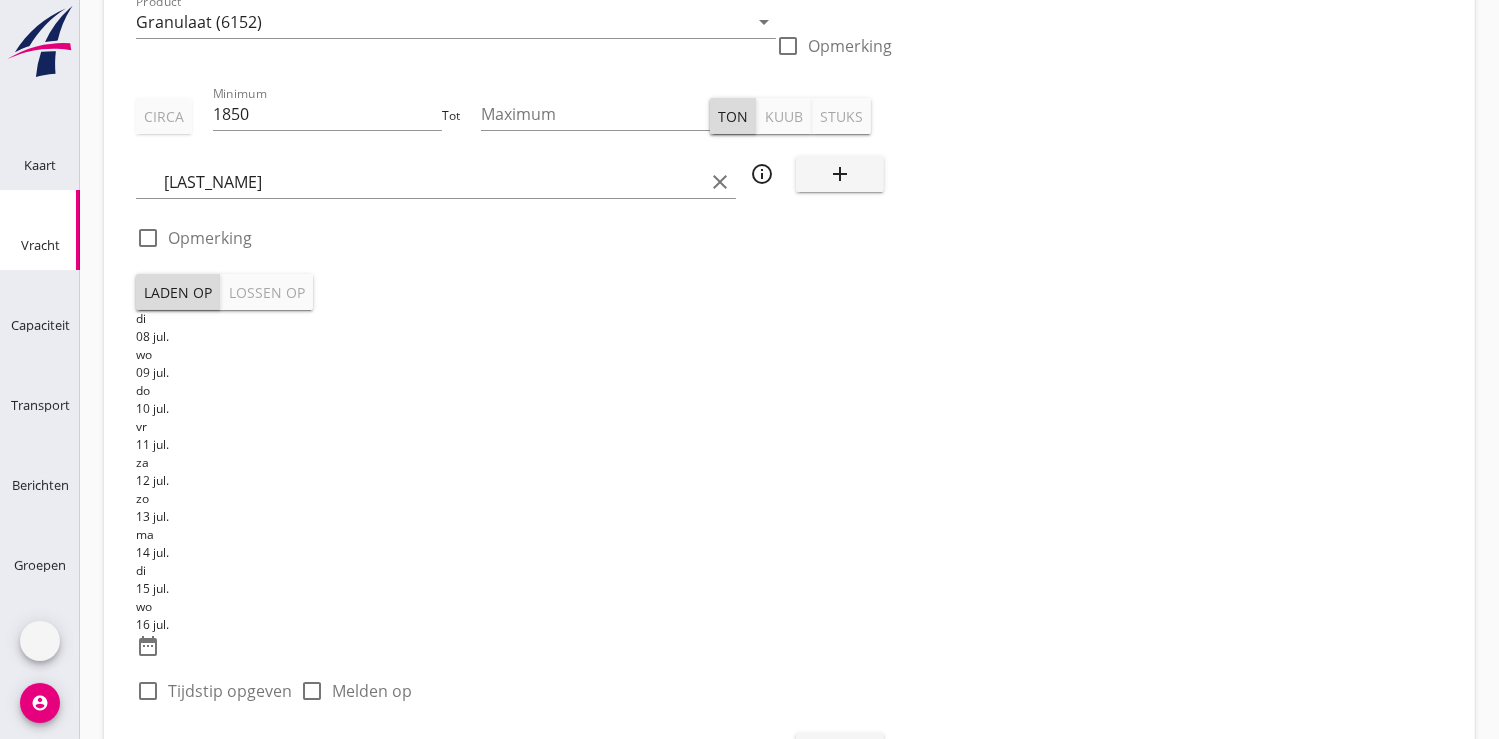 click at bounding box center [148, 691] 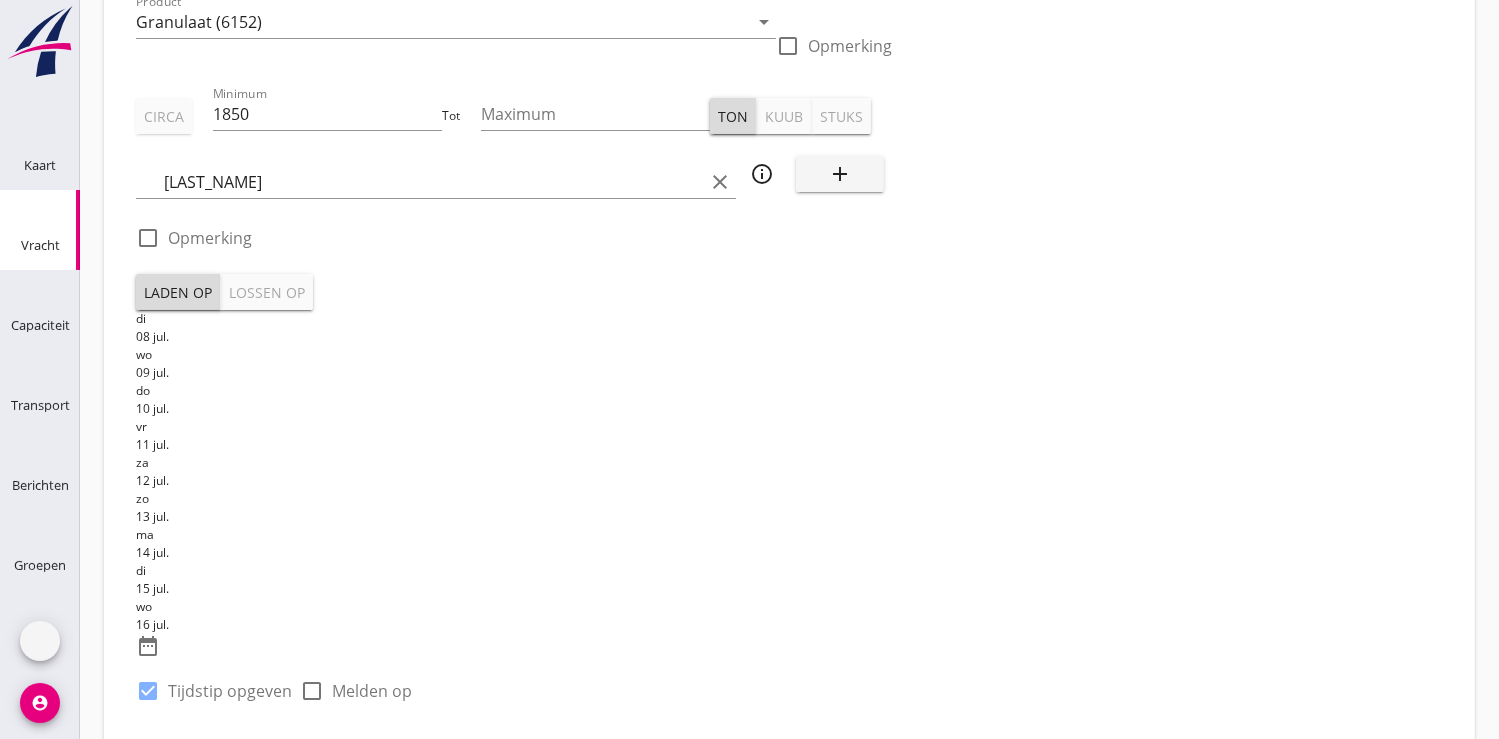 click on "Pannenkoekenboot" at bounding box center [434, 827] 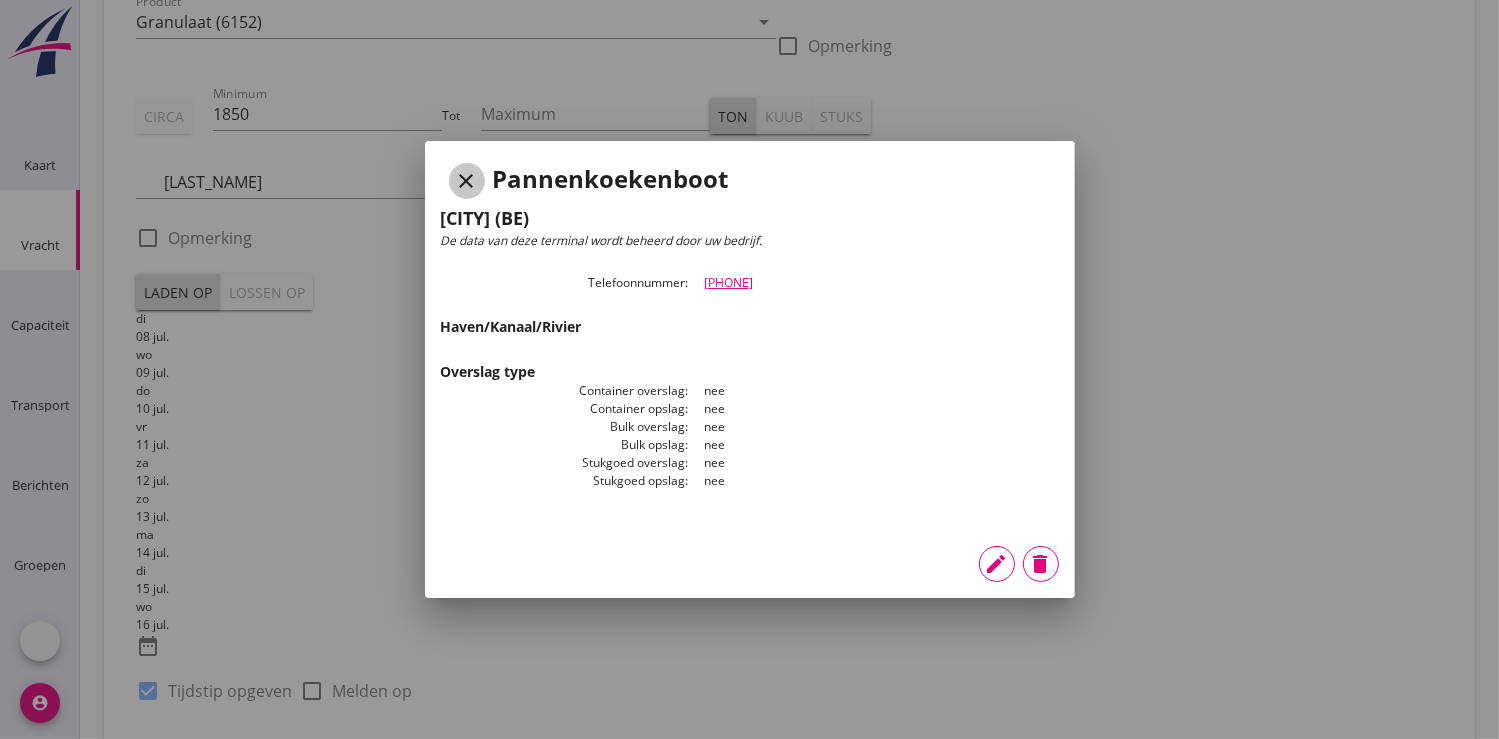 click on "close" at bounding box center (467, 181) 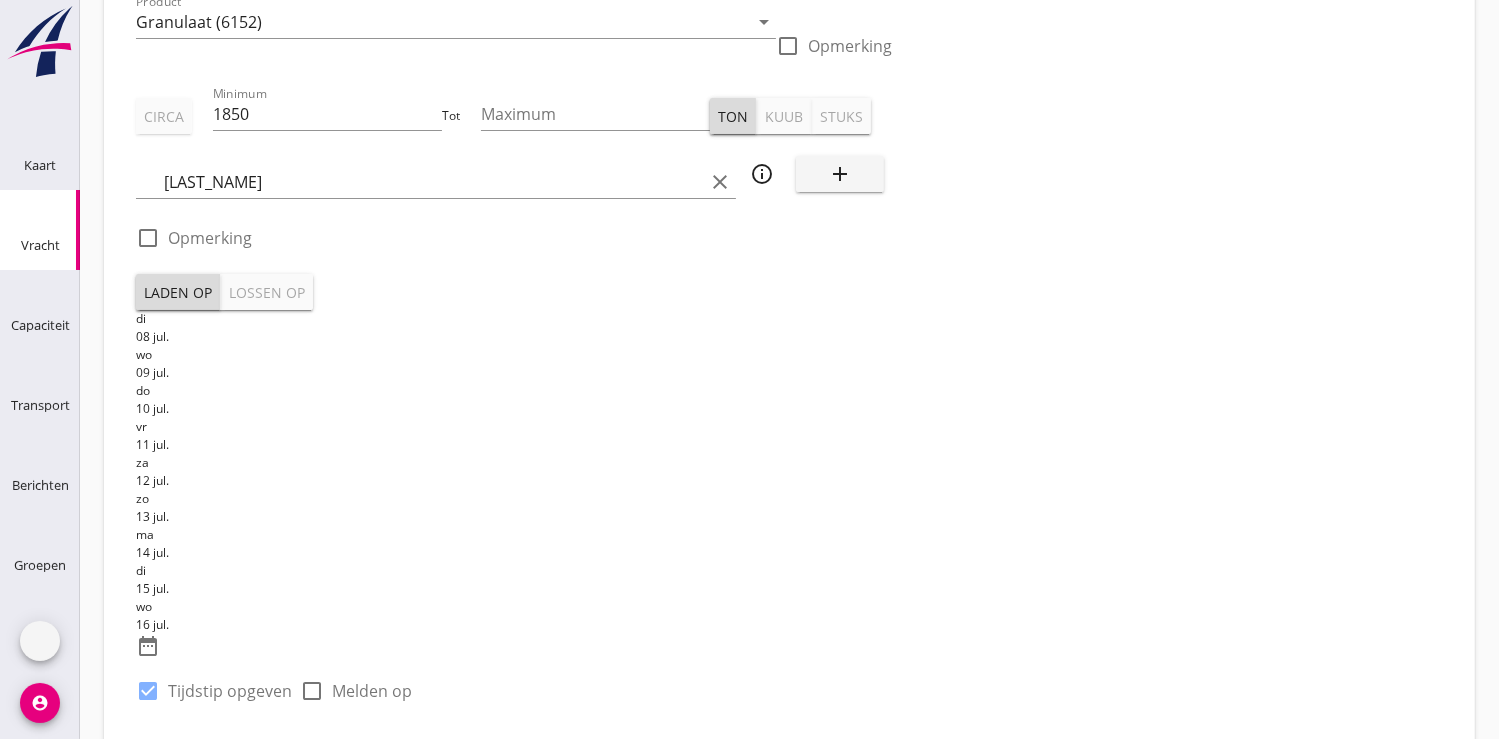 click on "add" at bounding box center [840, 819] 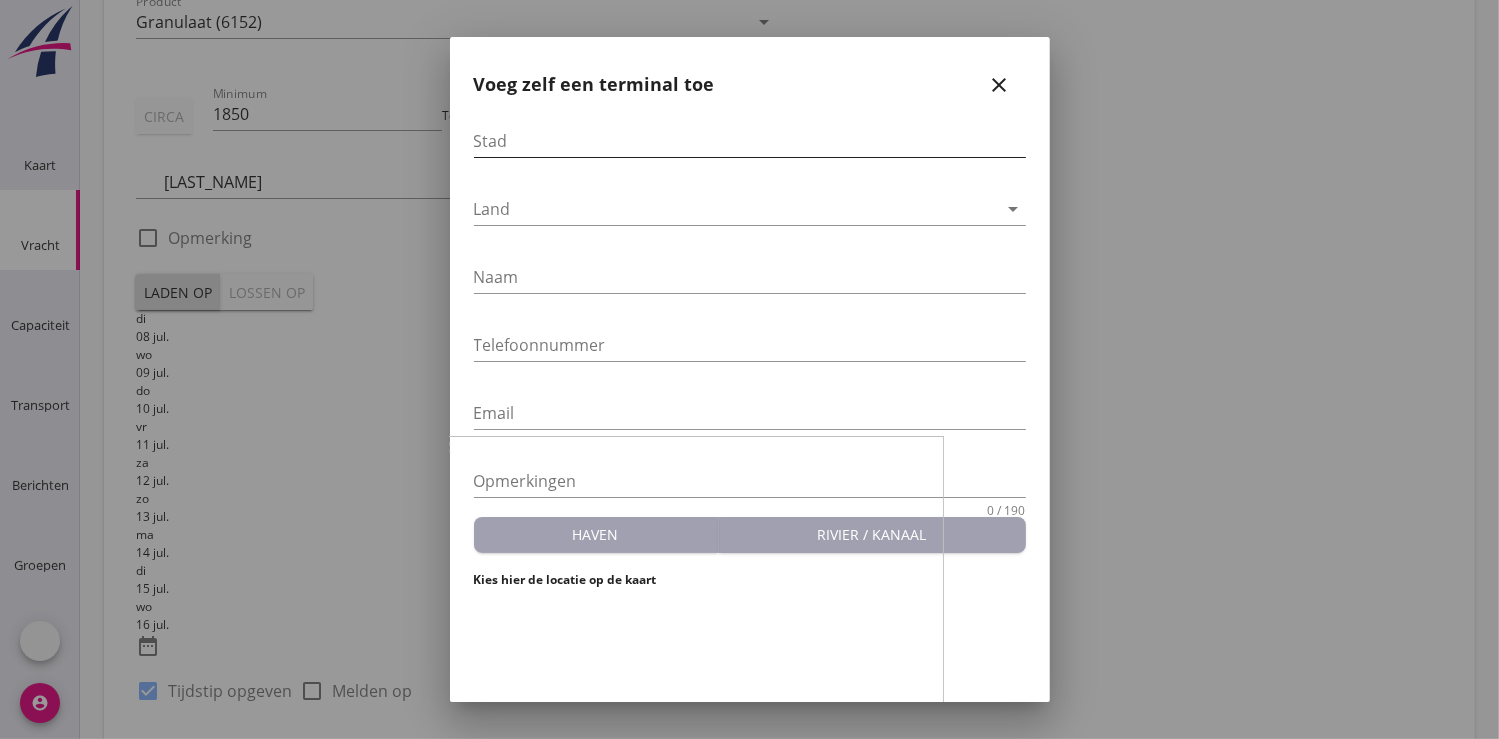 click at bounding box center (750, 141) 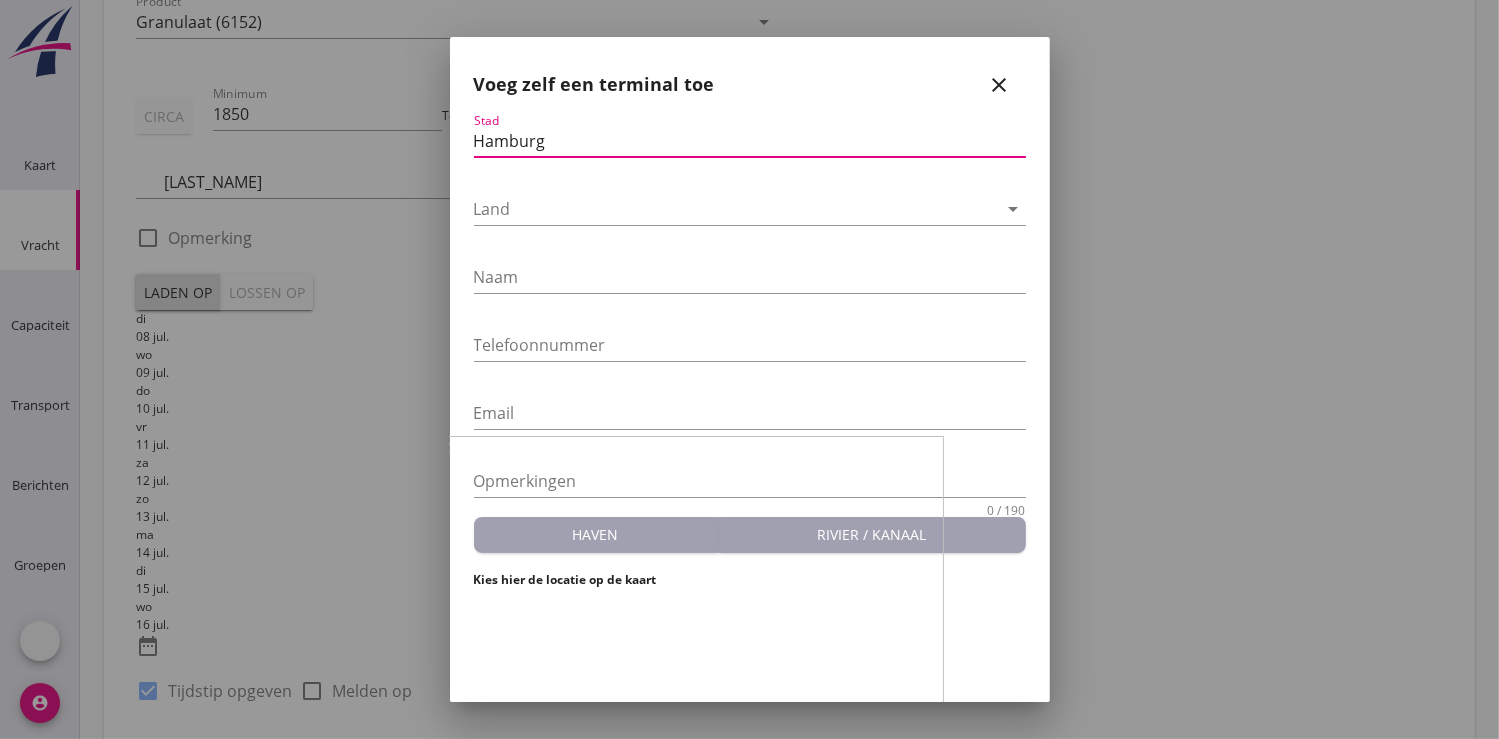 type on "hamburg" 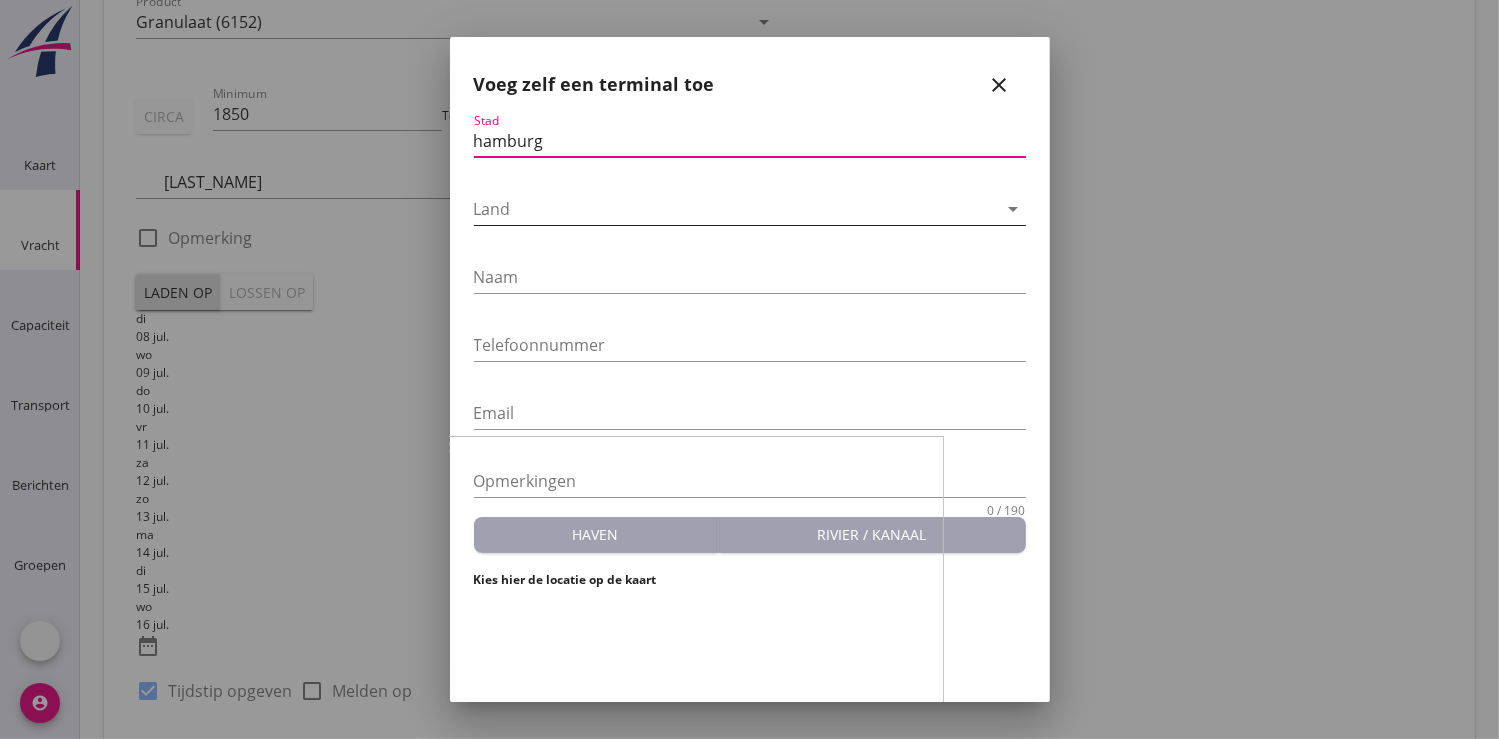 click at bounding box center [736, 209] 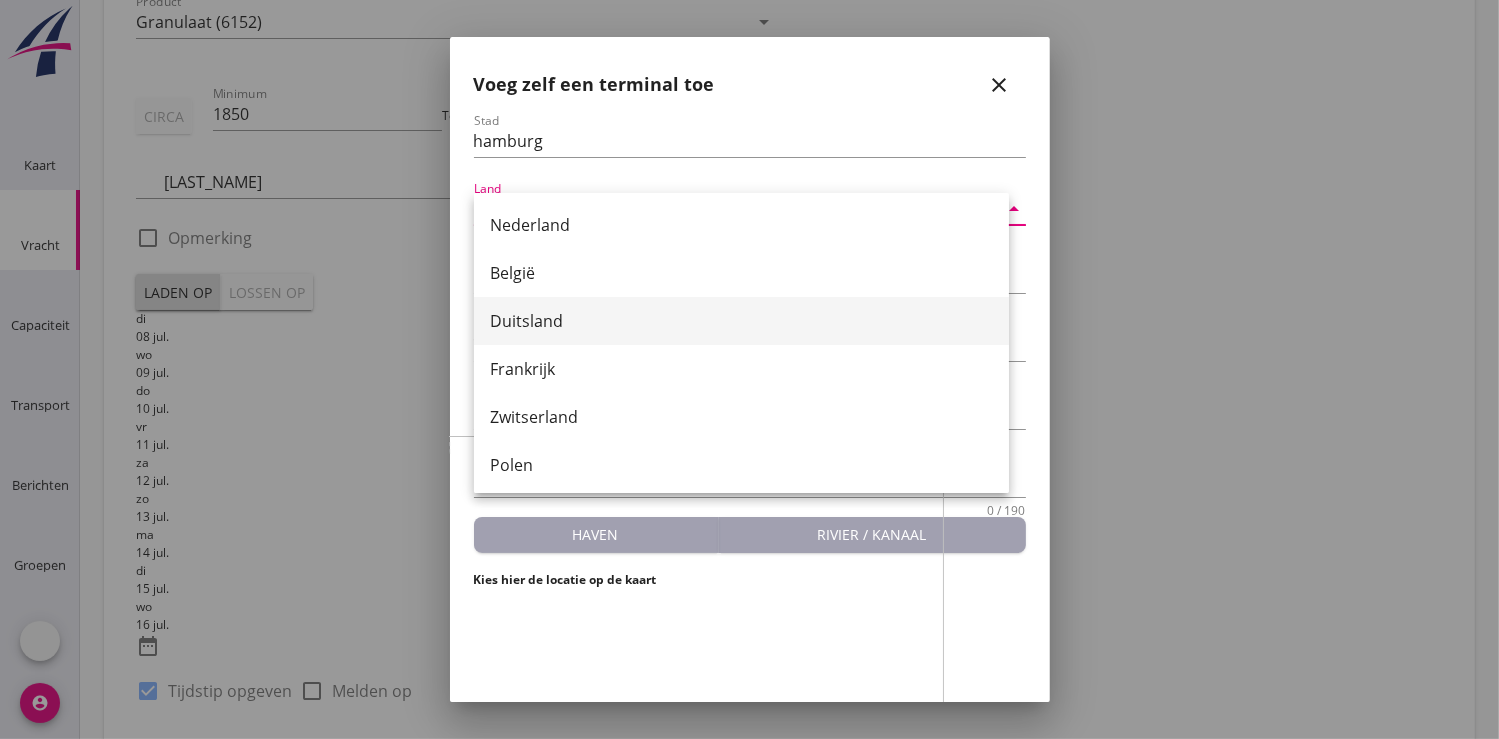 click on "Duitsland" at bounding box center (741, 225) 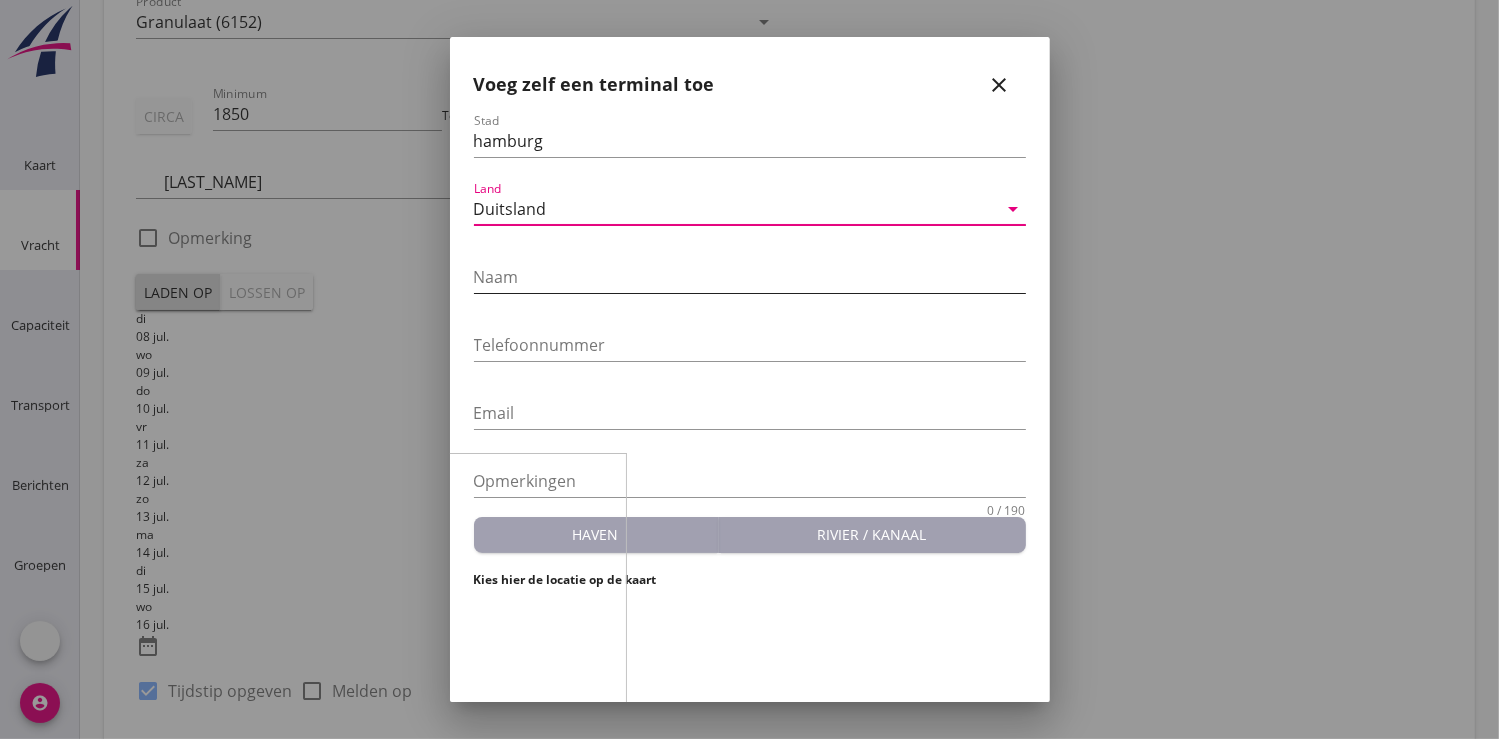 click at bounding box center (750, 277) 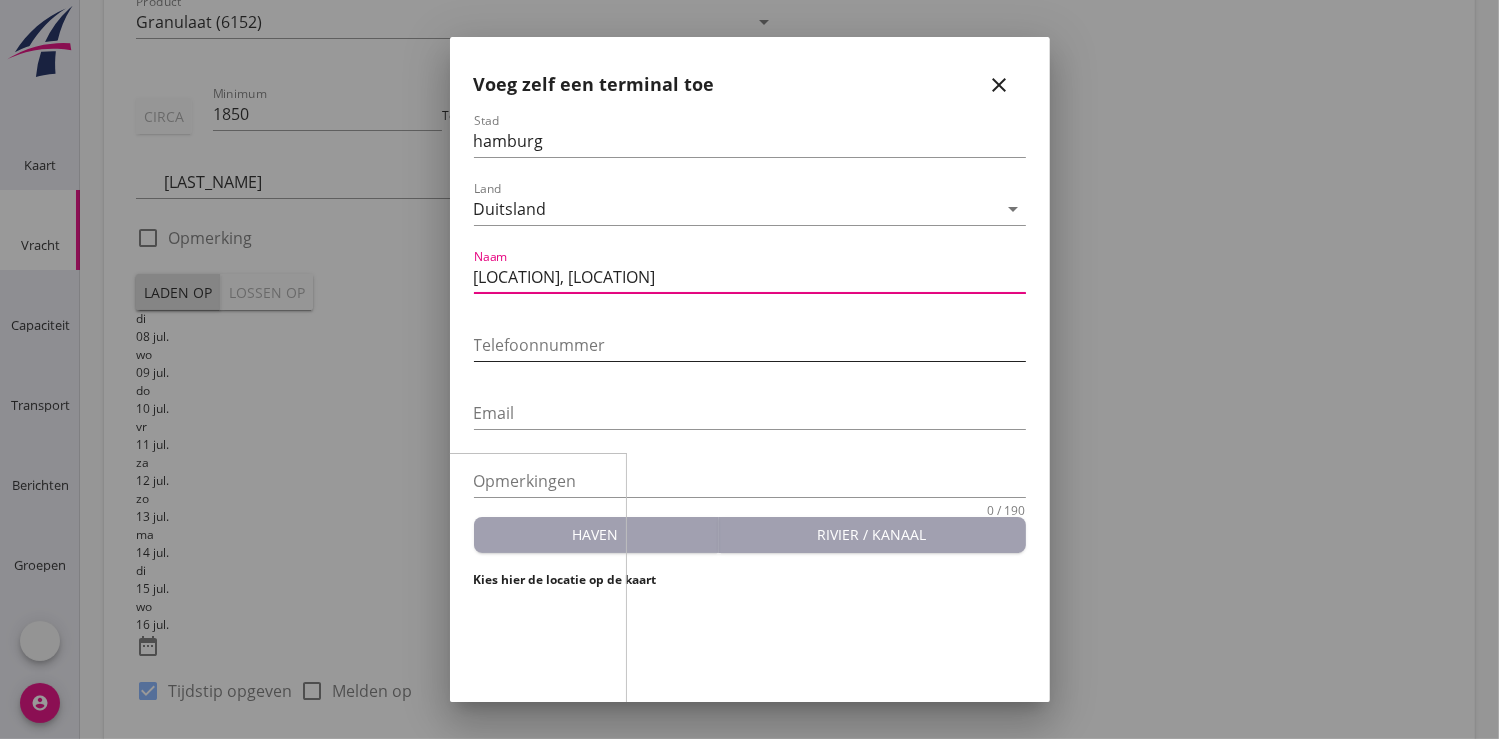 type on "[LOCATION], [LOCATION]" 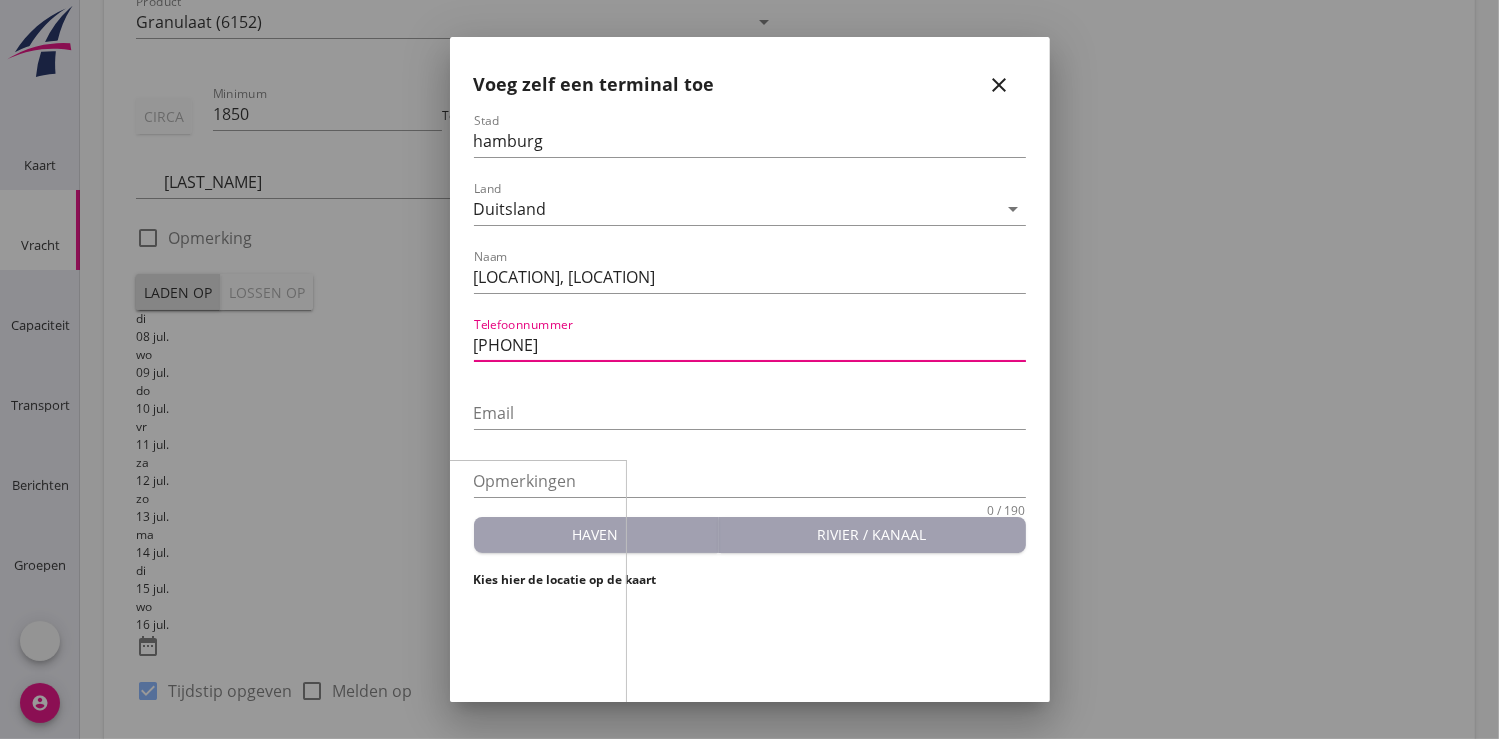 type on "[PHONE]" 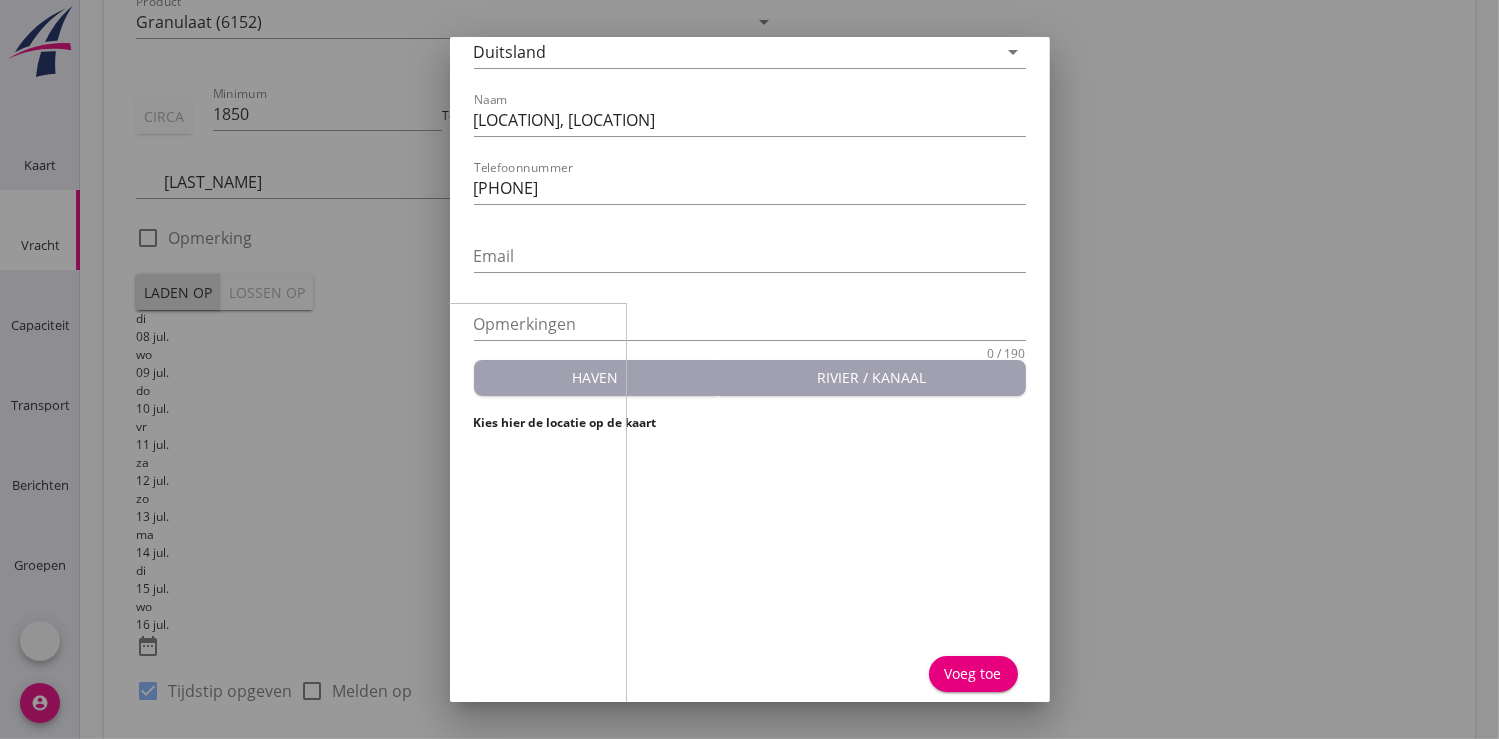 scroll, scrollTop: 165, scrollLeft: 0, axis: vertical 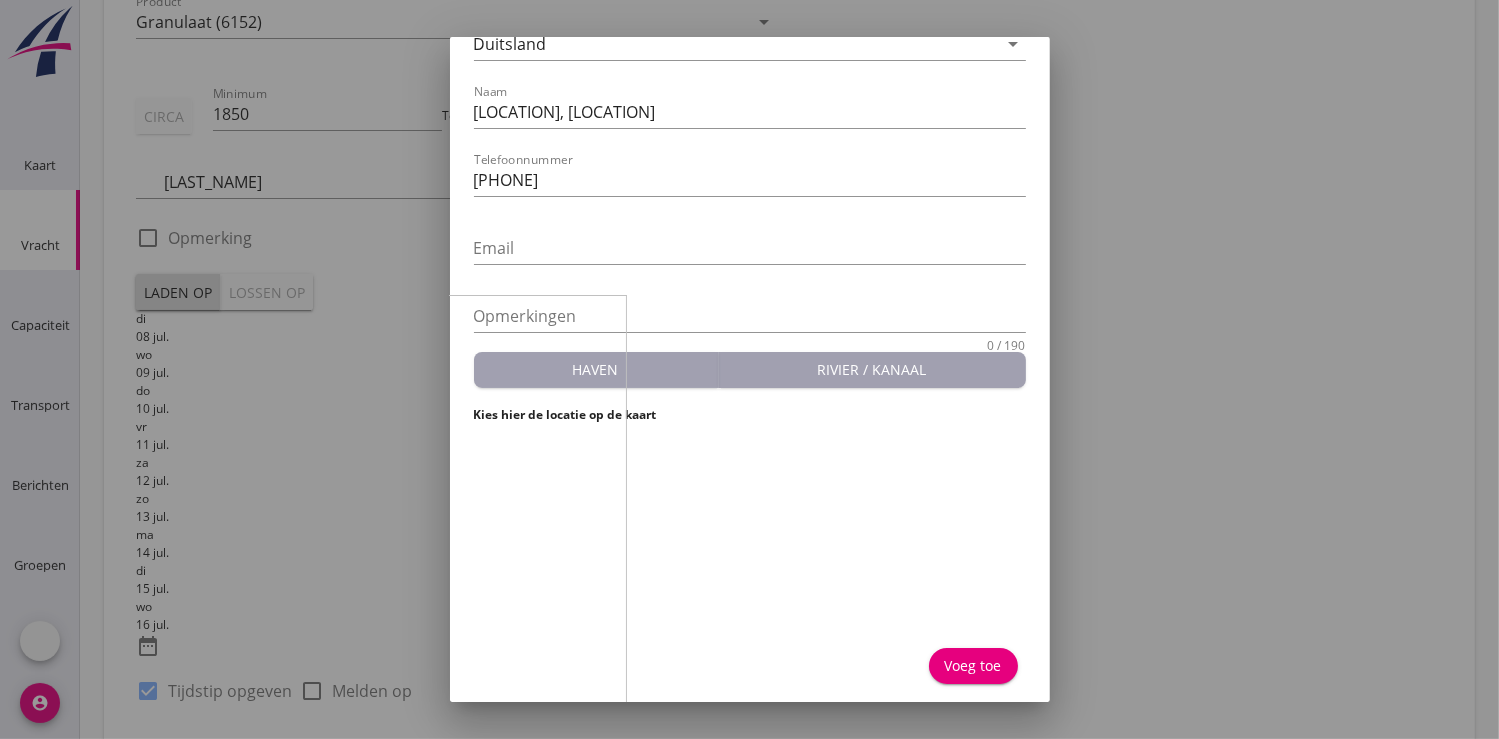 click on "+ −  Leaflet   |  ©  Mapbox  ©  OpenStreetMap" at bounding box center (750, 532) 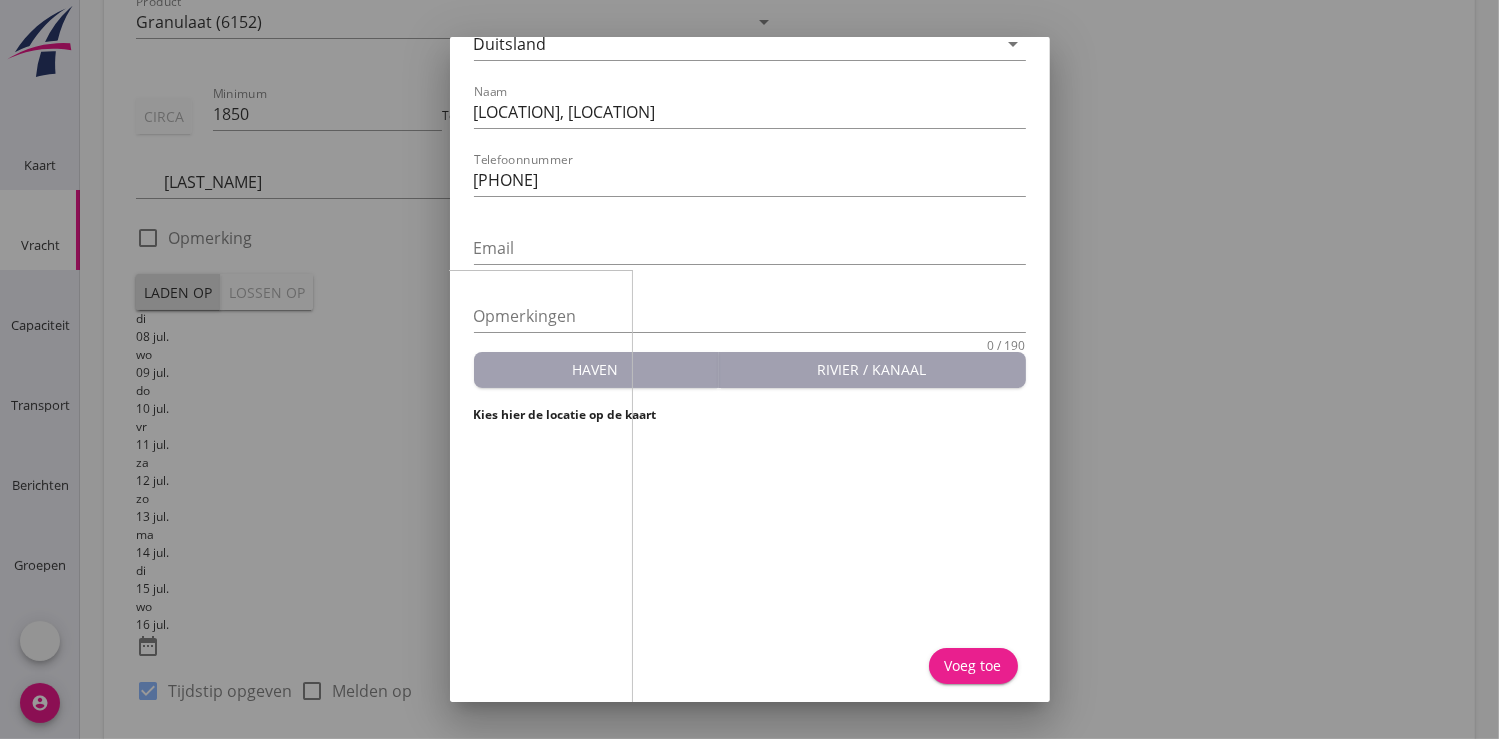 click on "Voeg toe" at bounding box center [973, 665] 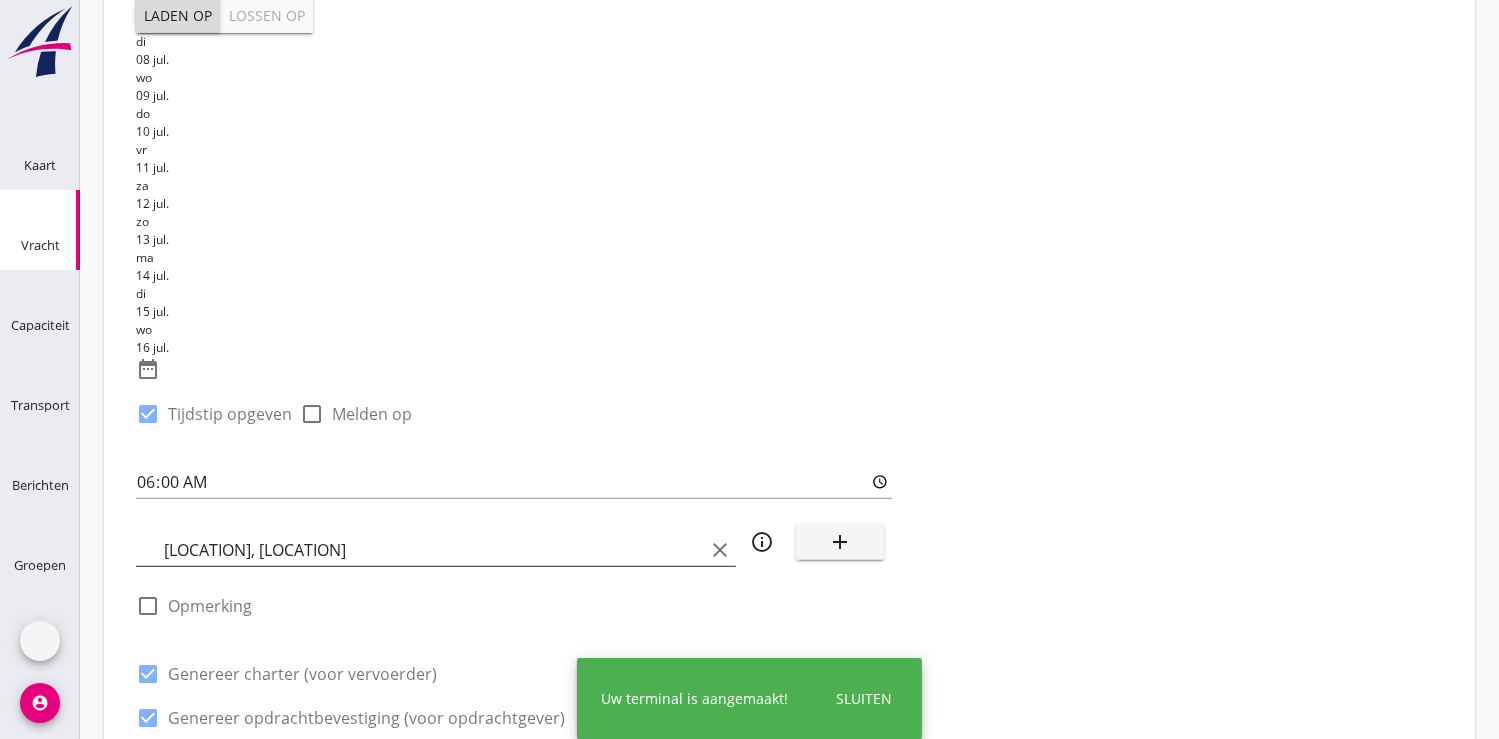 scroll, scrollTop: 555, scrollLeft: 0, axis: vertical 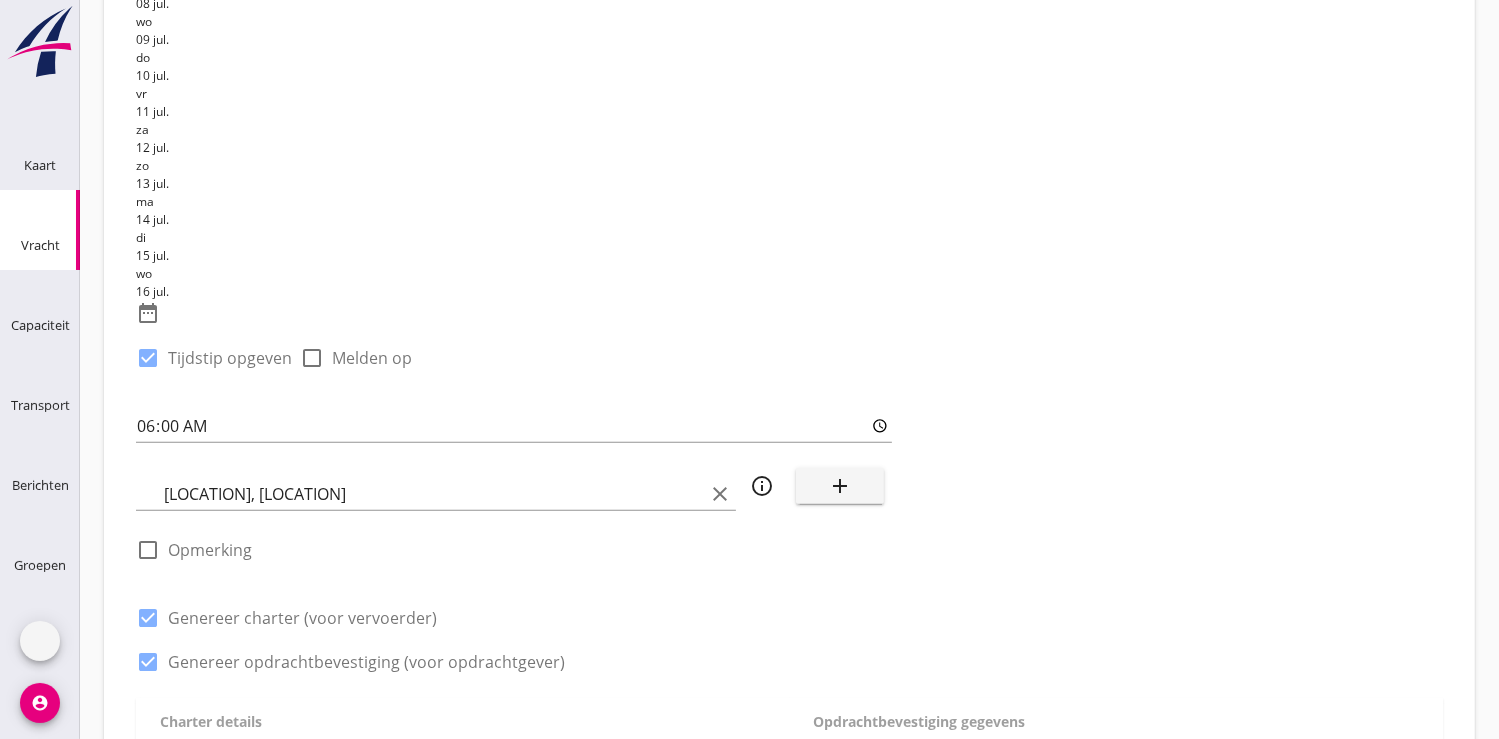 click on "17.9" at bounding box center [448, 794] 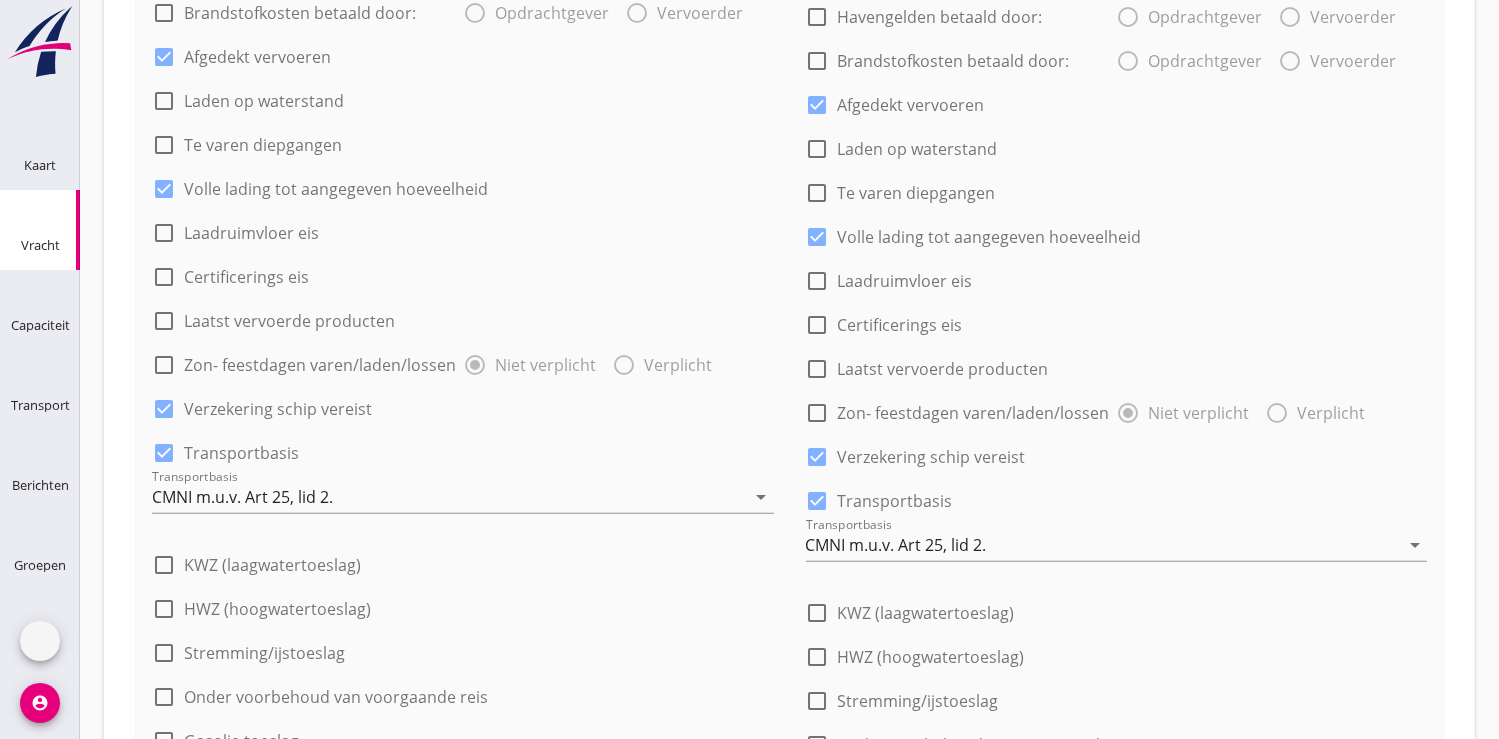 scroll, scrollTop: 1888, scrollLeft: 0, axis: vertical 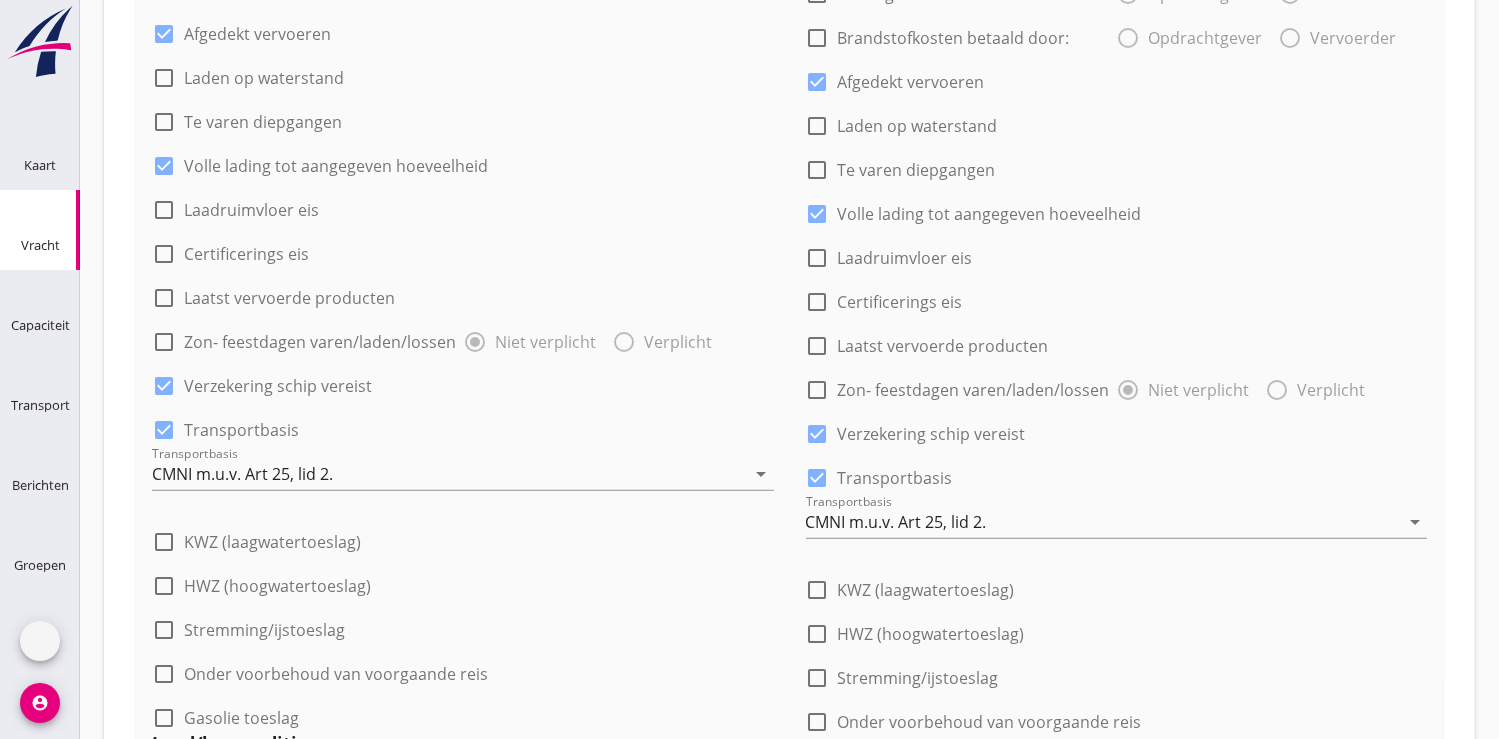 type on "18.70" 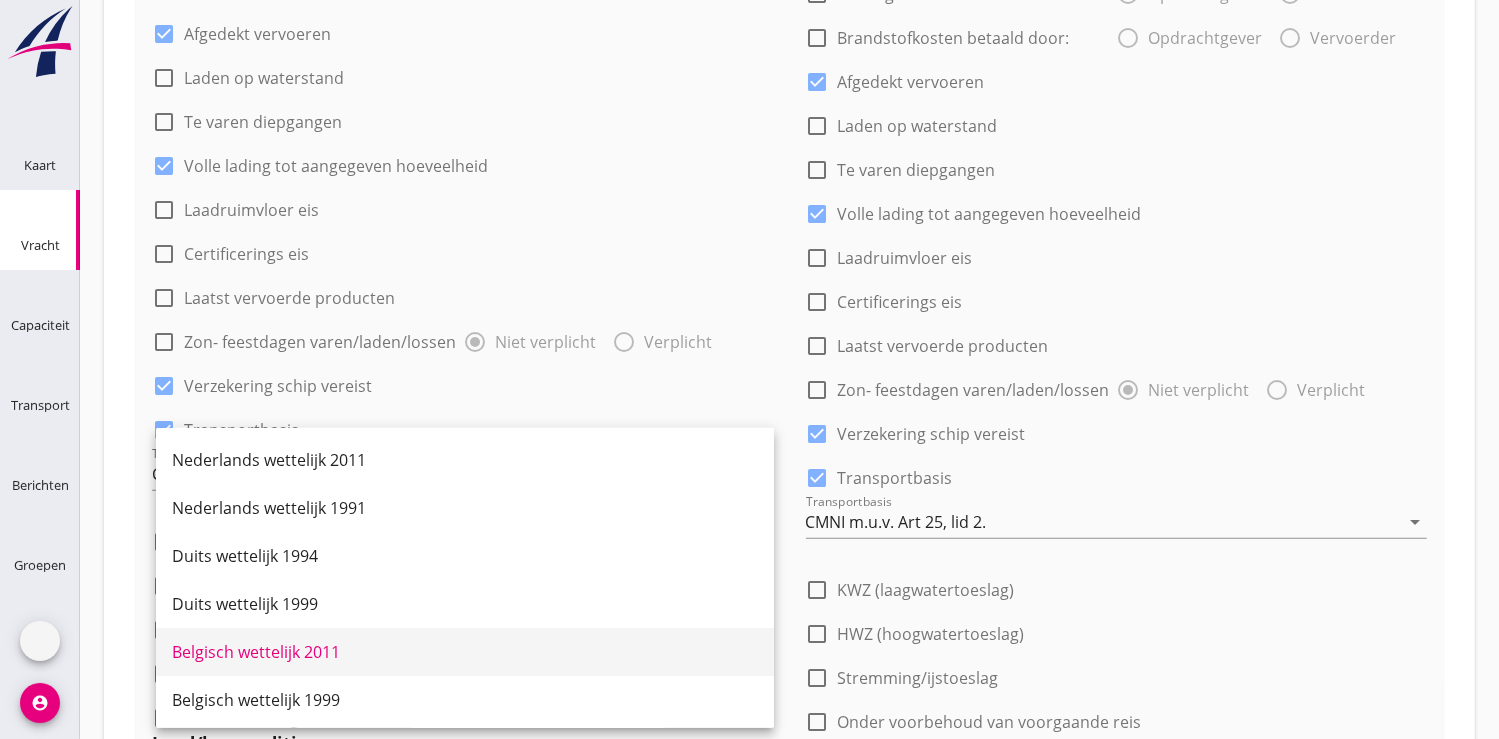scroll, scrollTop: 152, scrollLeft: 0, axis: vertical 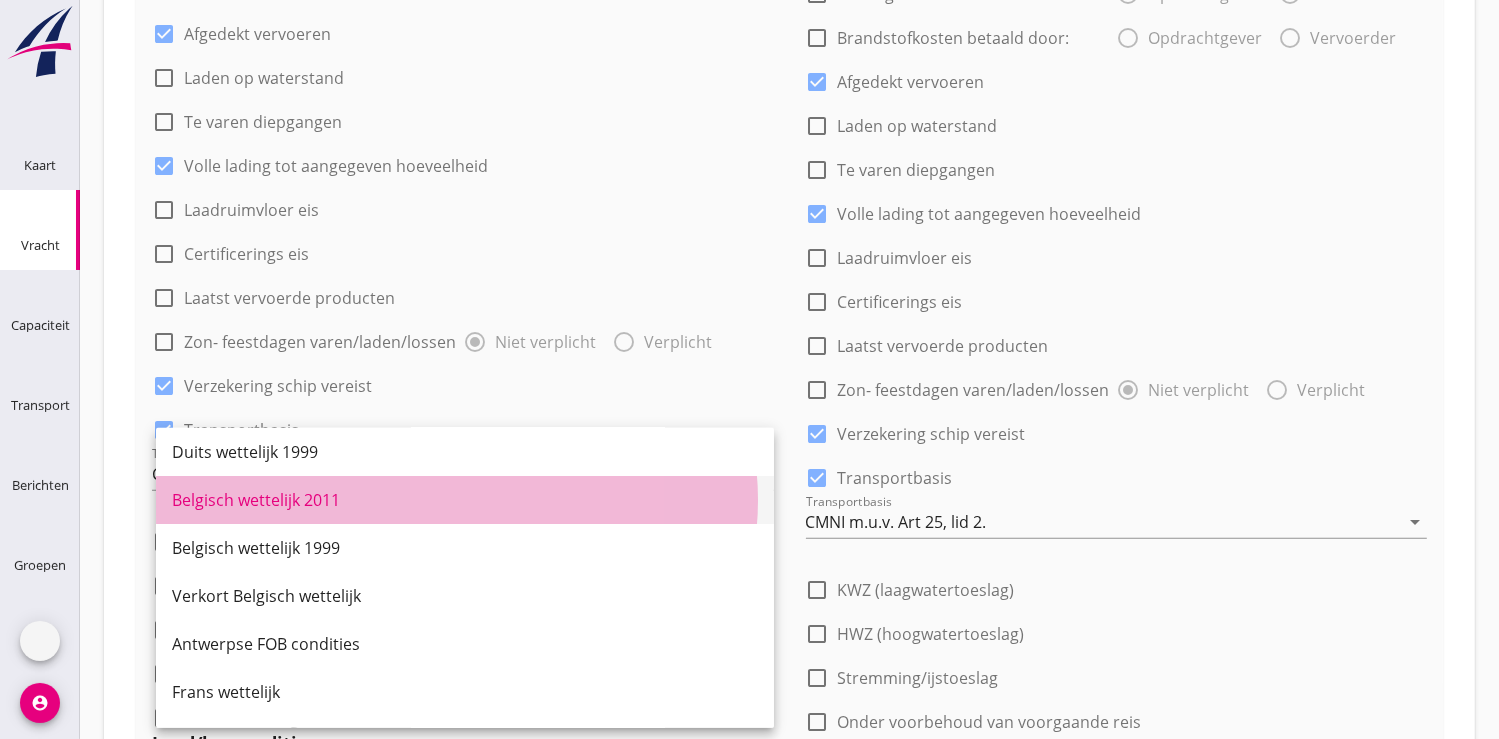 click on "Belgisch wettelijk 2011" at bounding box center [465, 500] 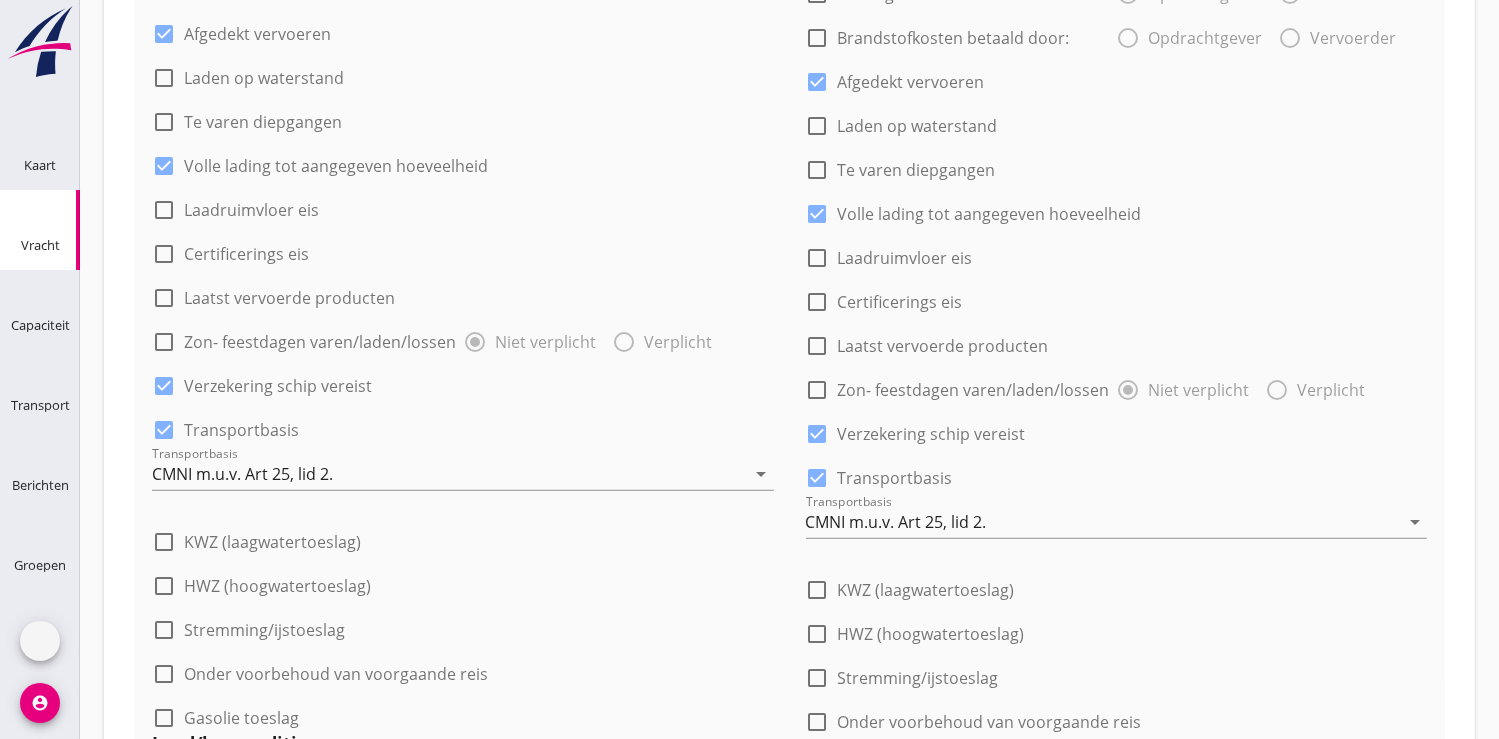 click on "Belgisch wettelijk 2011" at bounding box center (236, 1085) 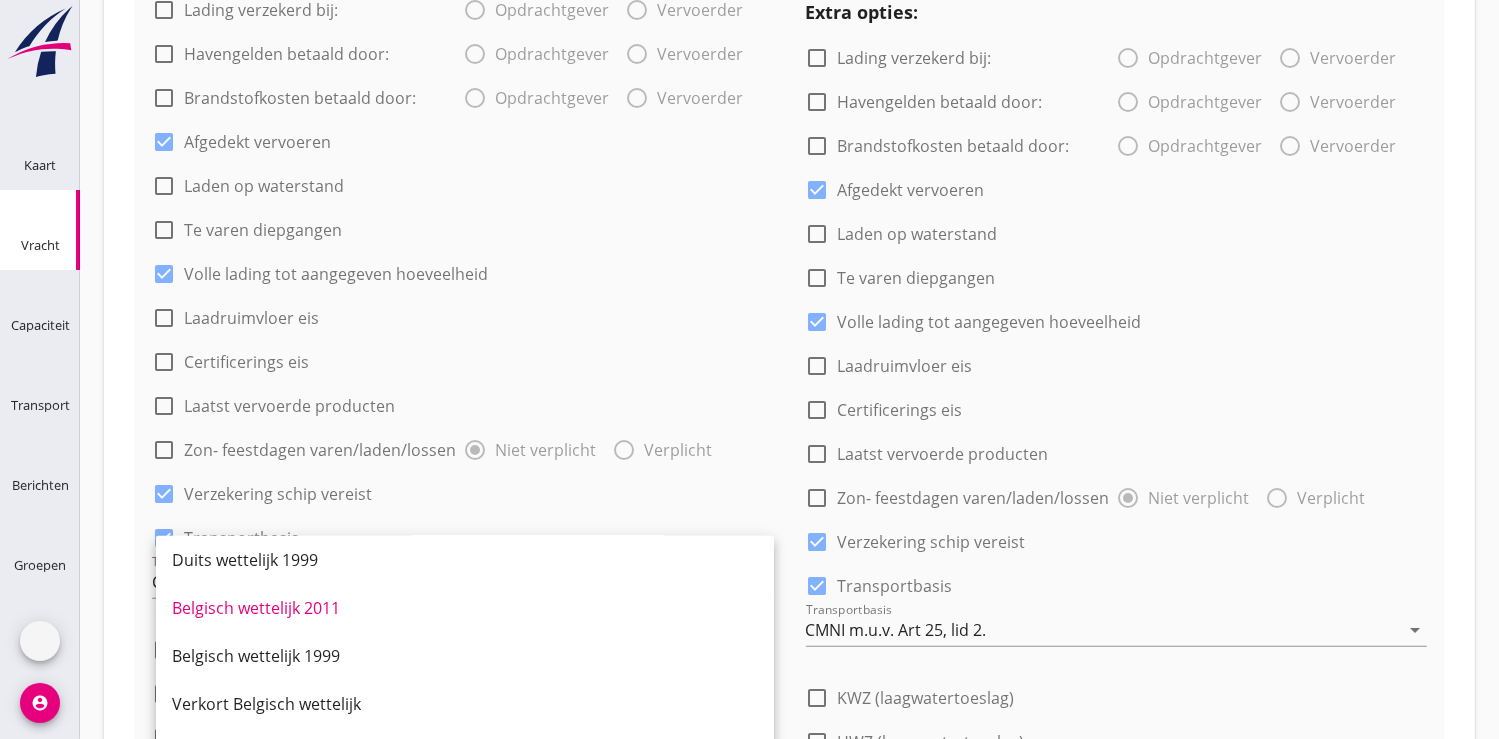 scroll, scrollTop: 1666, scrollLeft: 0, axis: vertical 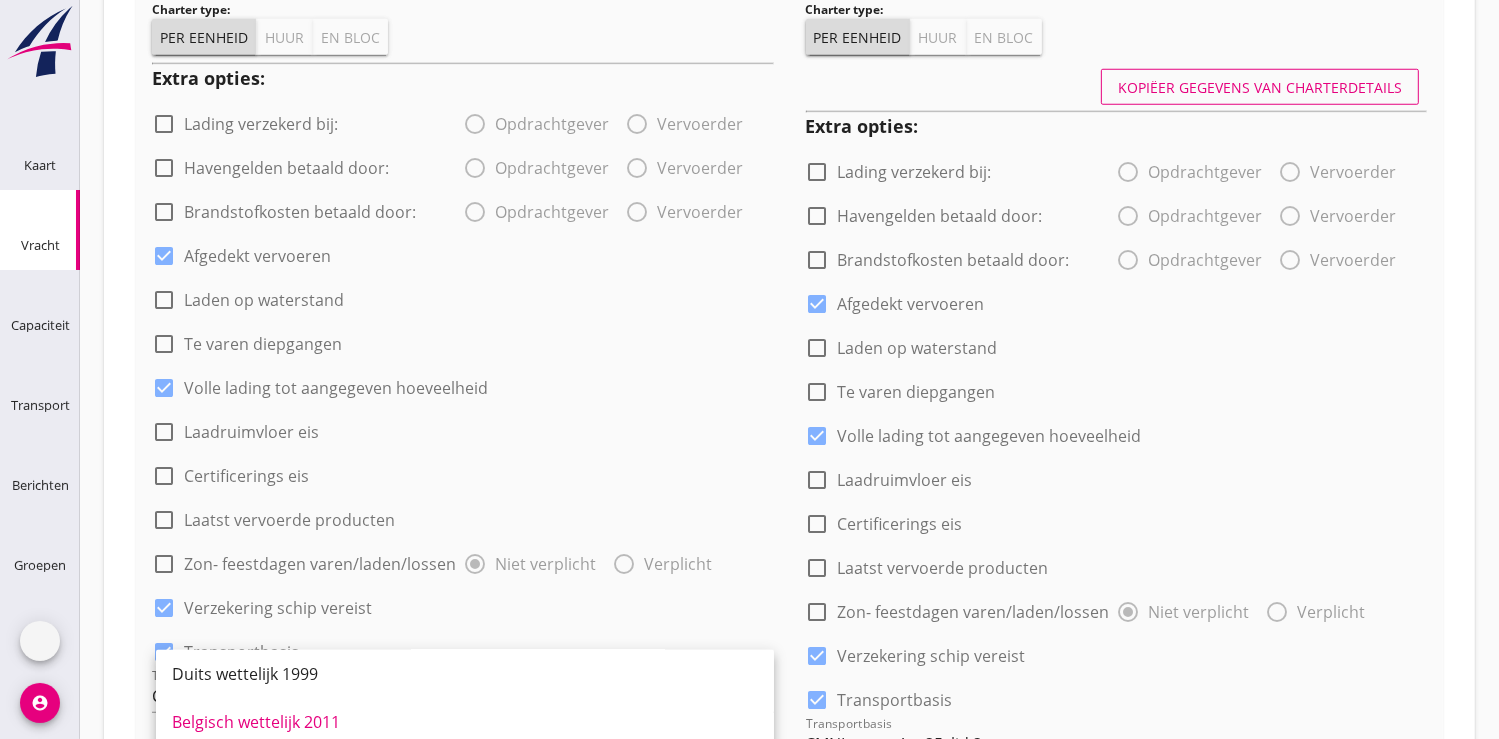 click on "2" at bounding box center (250, 1105) 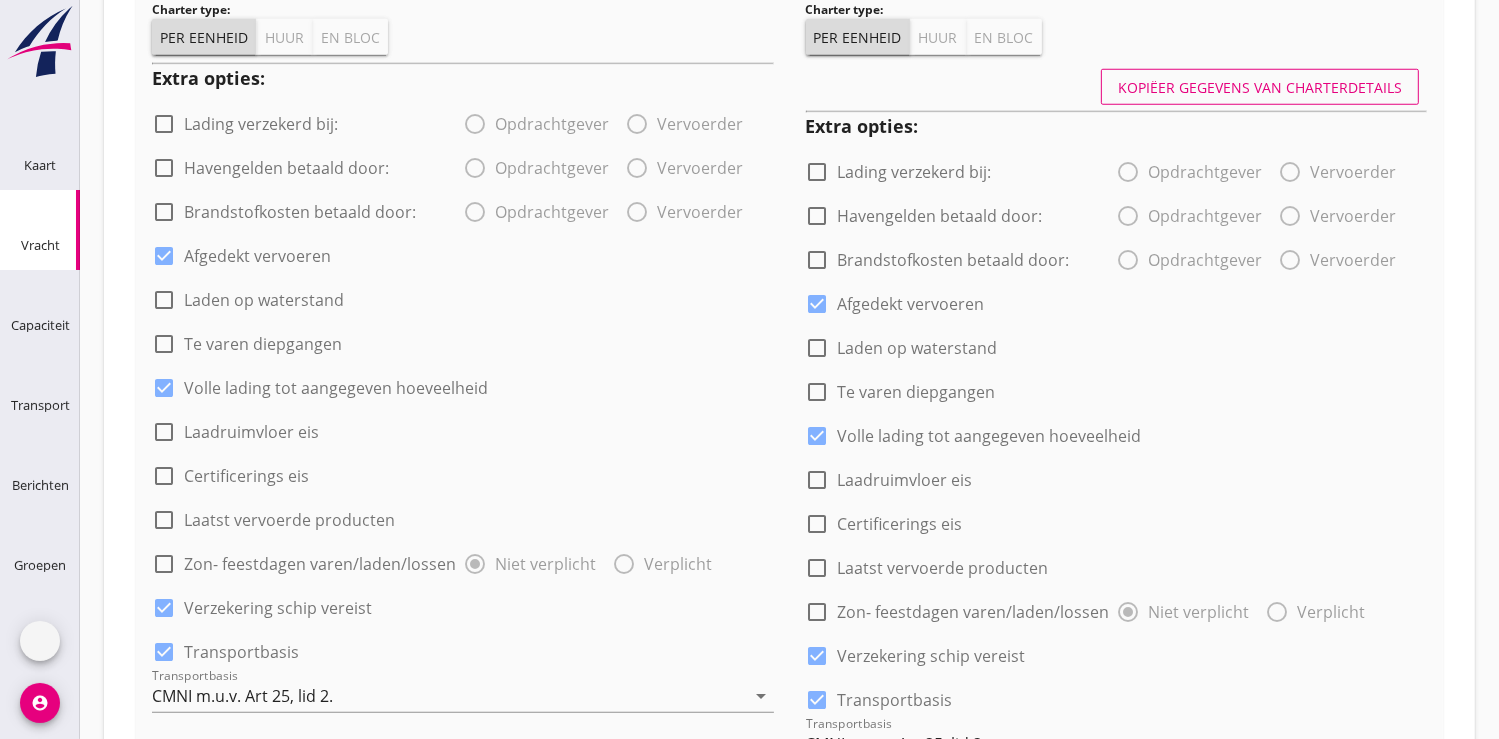 scroll, scrollTop: 0, scrollLeft: 0, axis: both 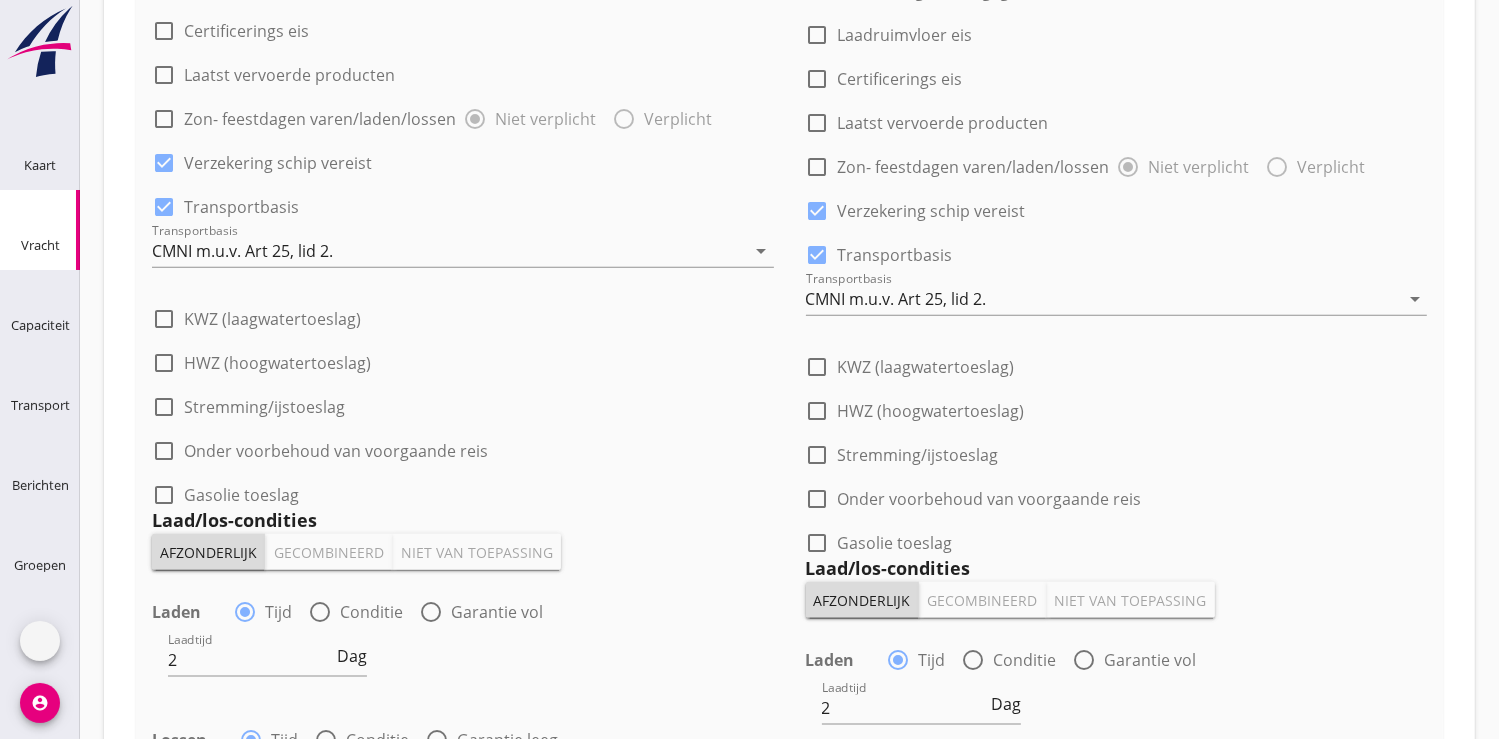 click at bounding box center [251, 788] 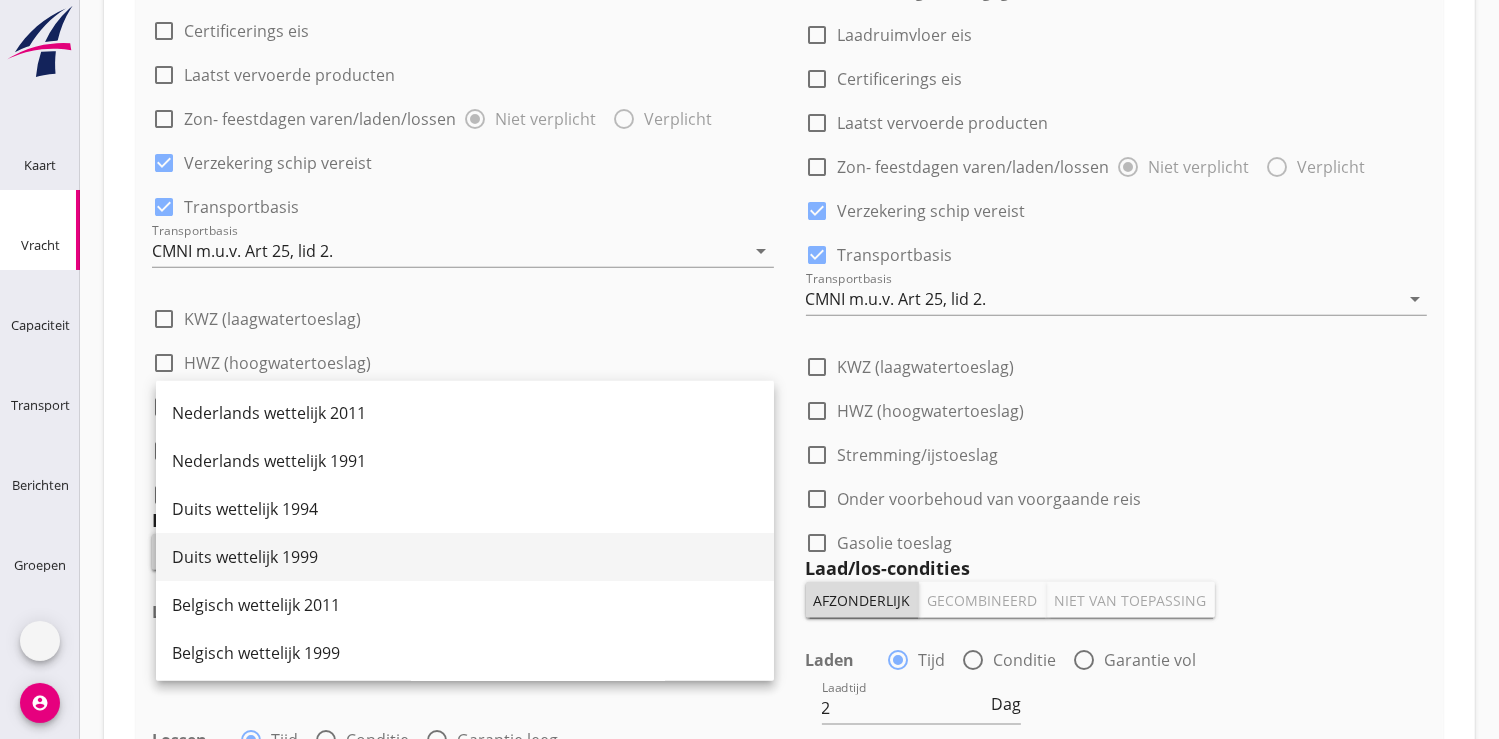 click on "Duits wettelijk 1999" at bounding box center [465, 557] 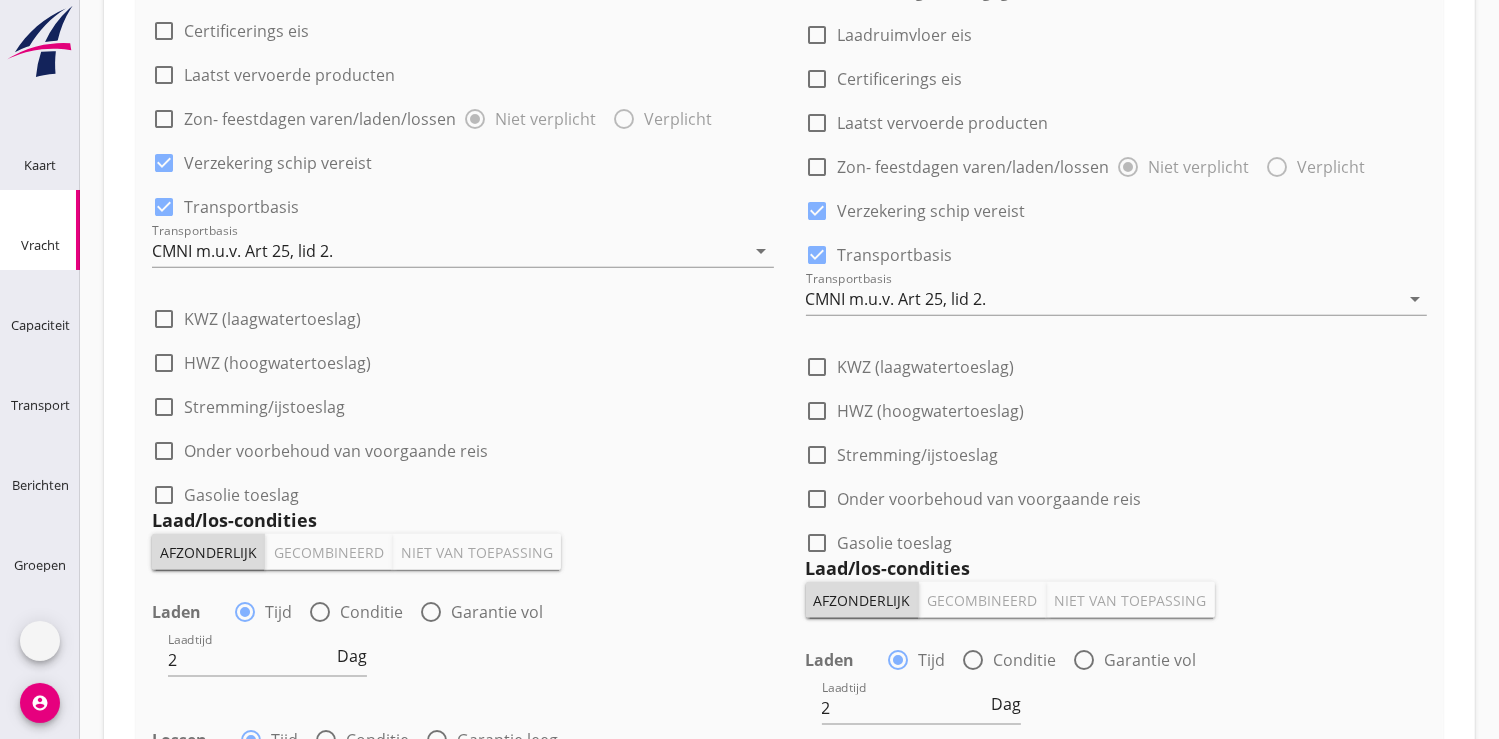 click on "Melddag + 2 dagen" at bounding box center (893, 836) 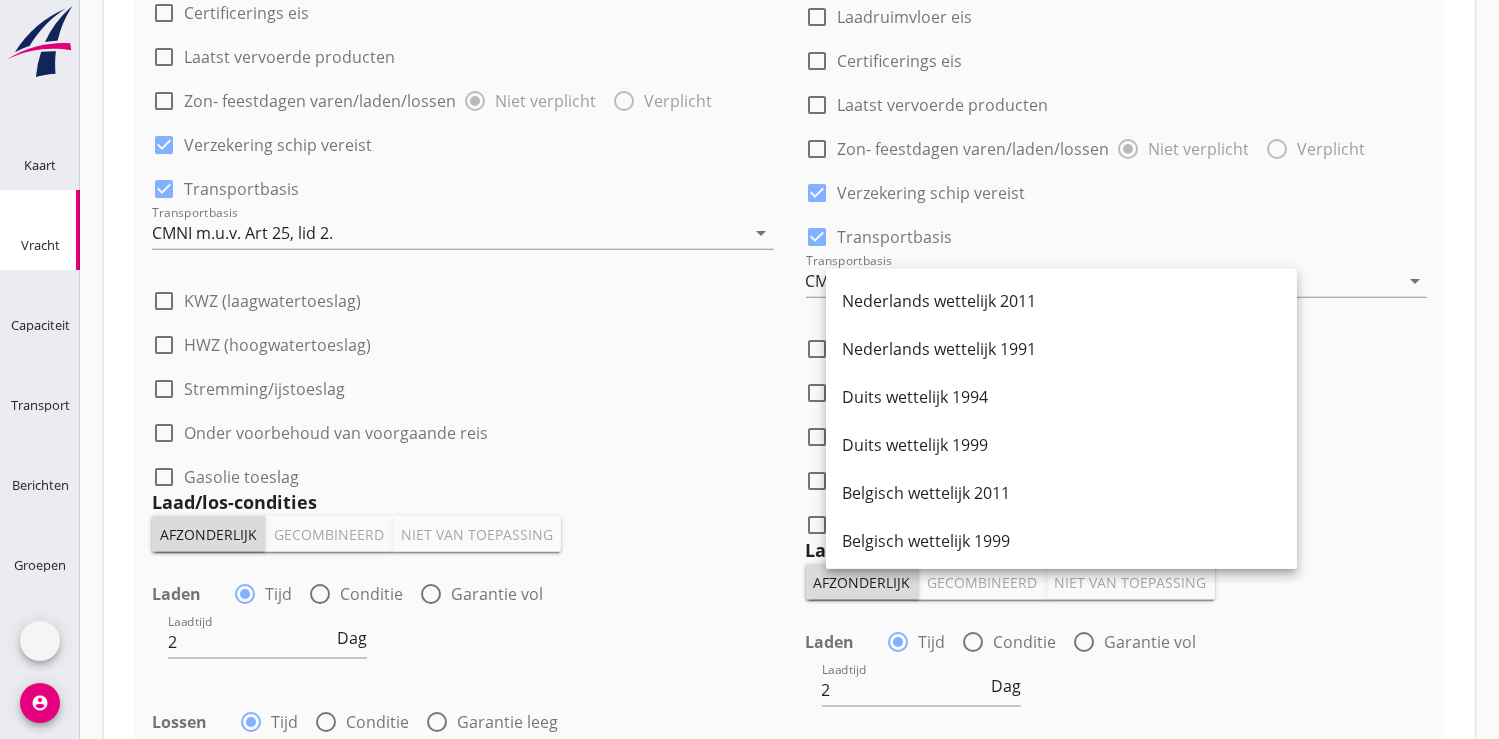 scroll, scrollTop: 2131, scrollLeft: 0, axis: vertical 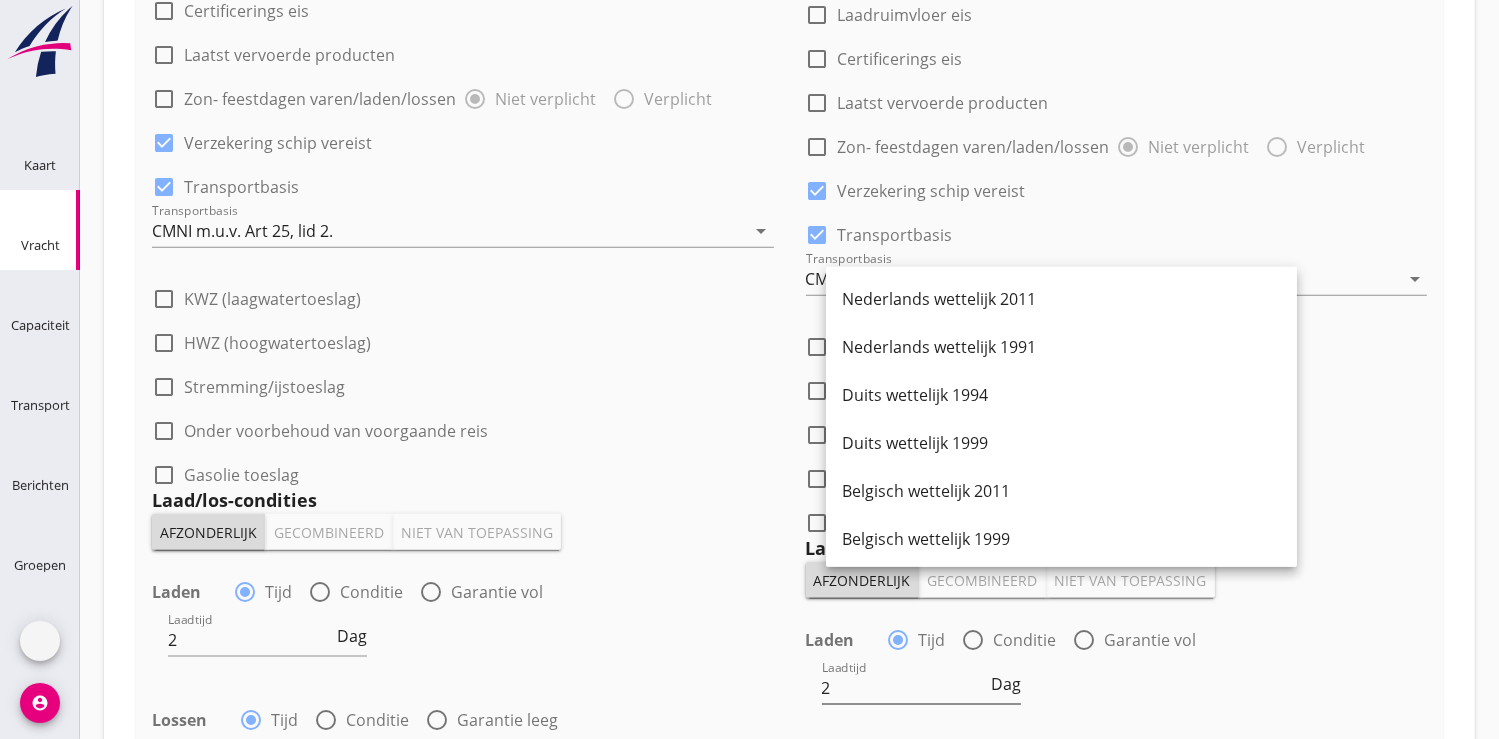 click on "2" at bounding box center (904, 688) 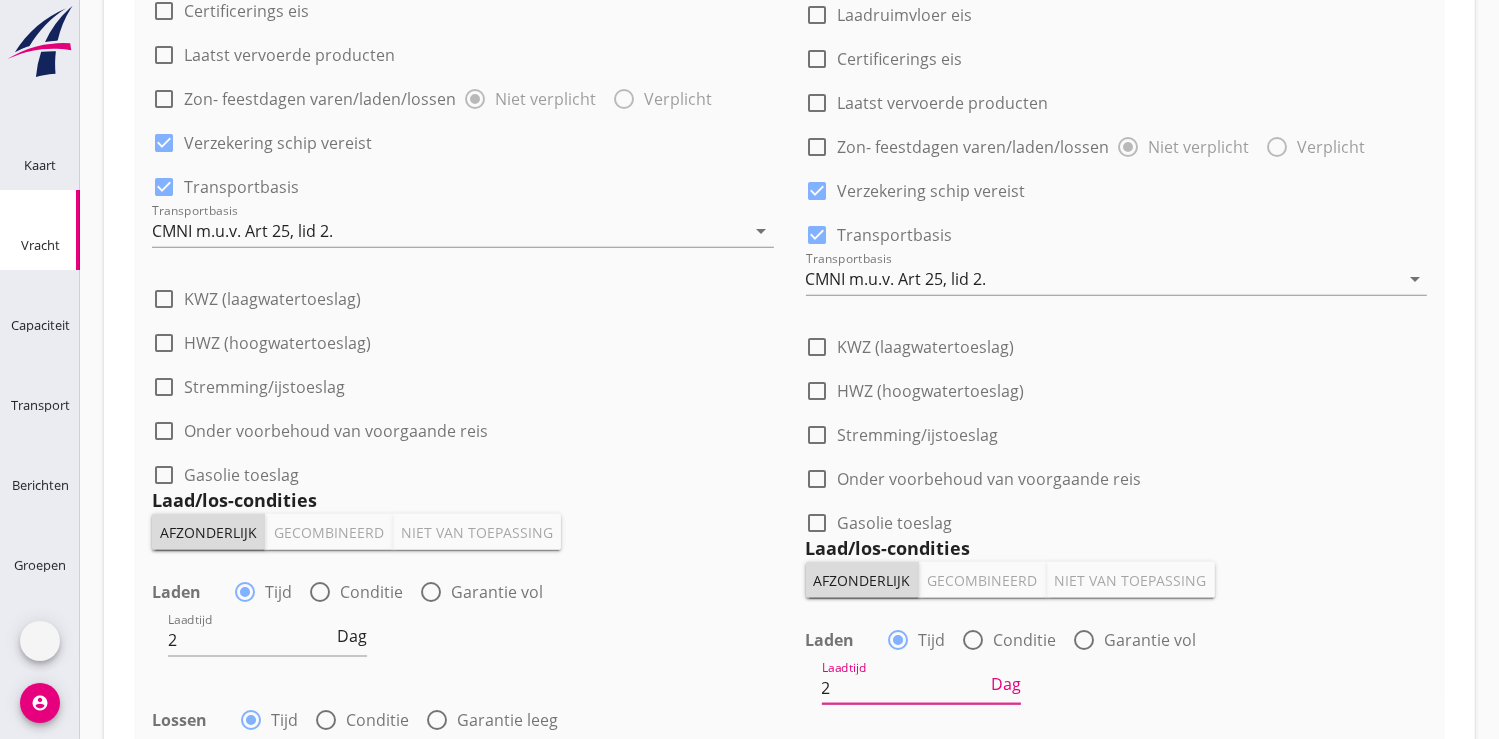 click on "Melddag + 2 dagen" at bounding box center (893, 816) 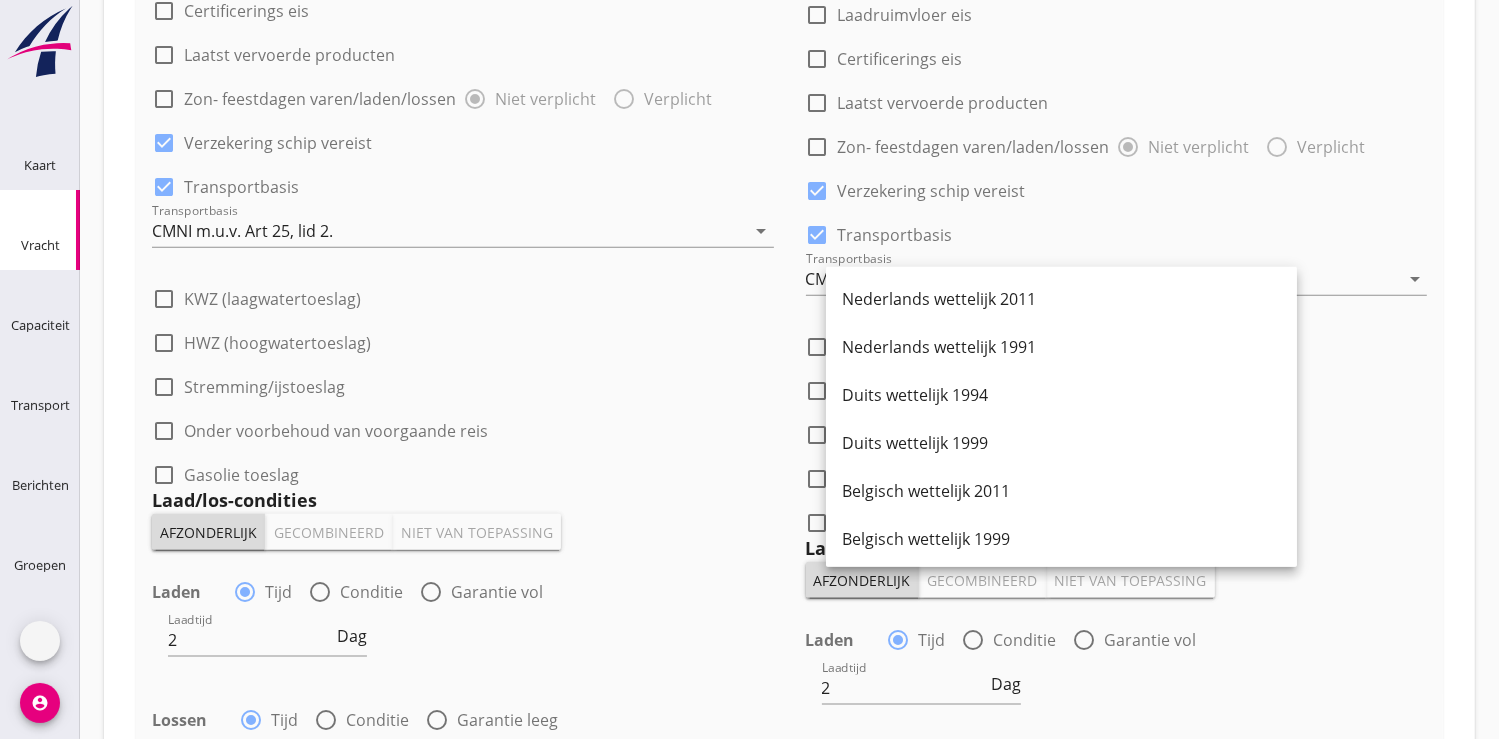 click on "Lossen  radio_button_unchecked Tijd radio_button_checked Conditie radio_button_unchecked Garantie leeg" at bounding box center (1117, 766) 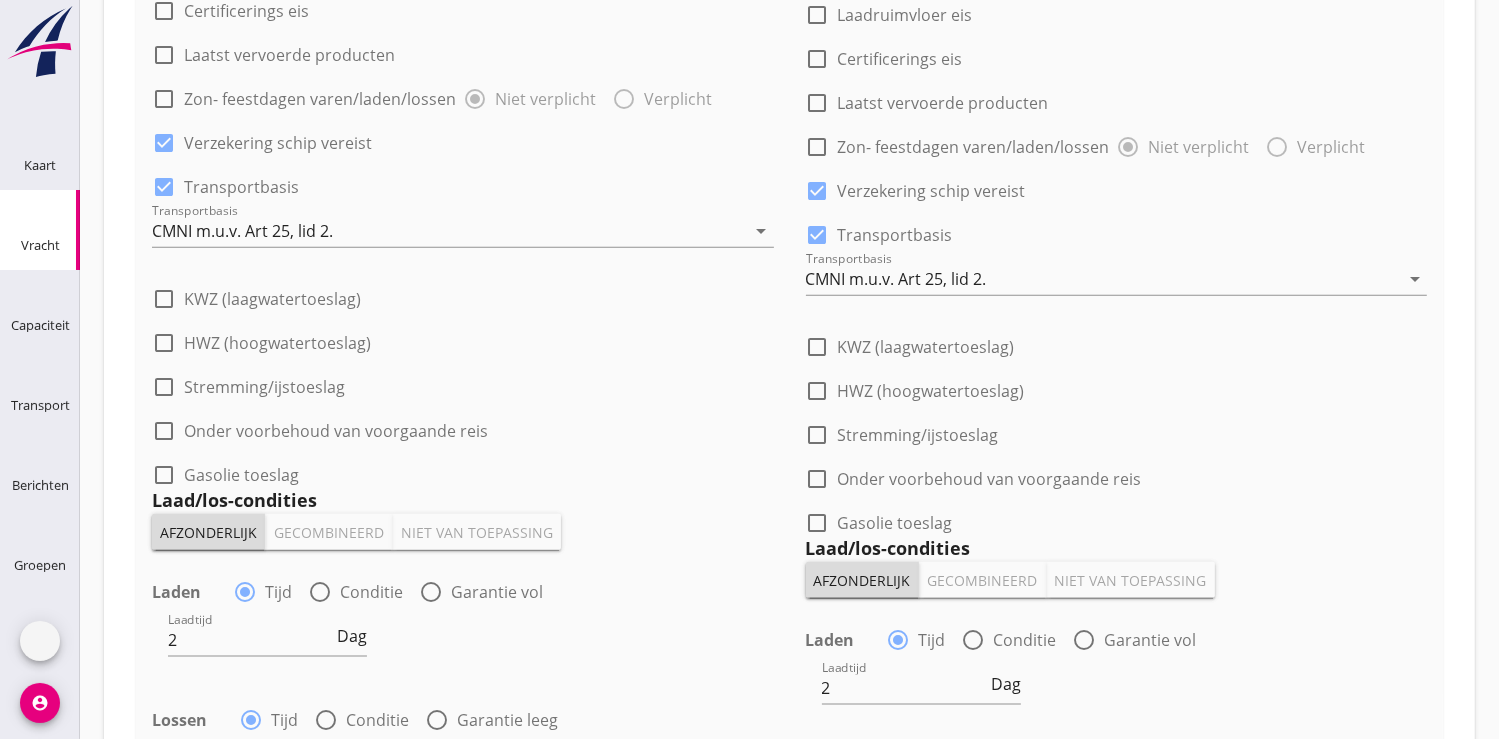 click at bounding box center [905, 768] 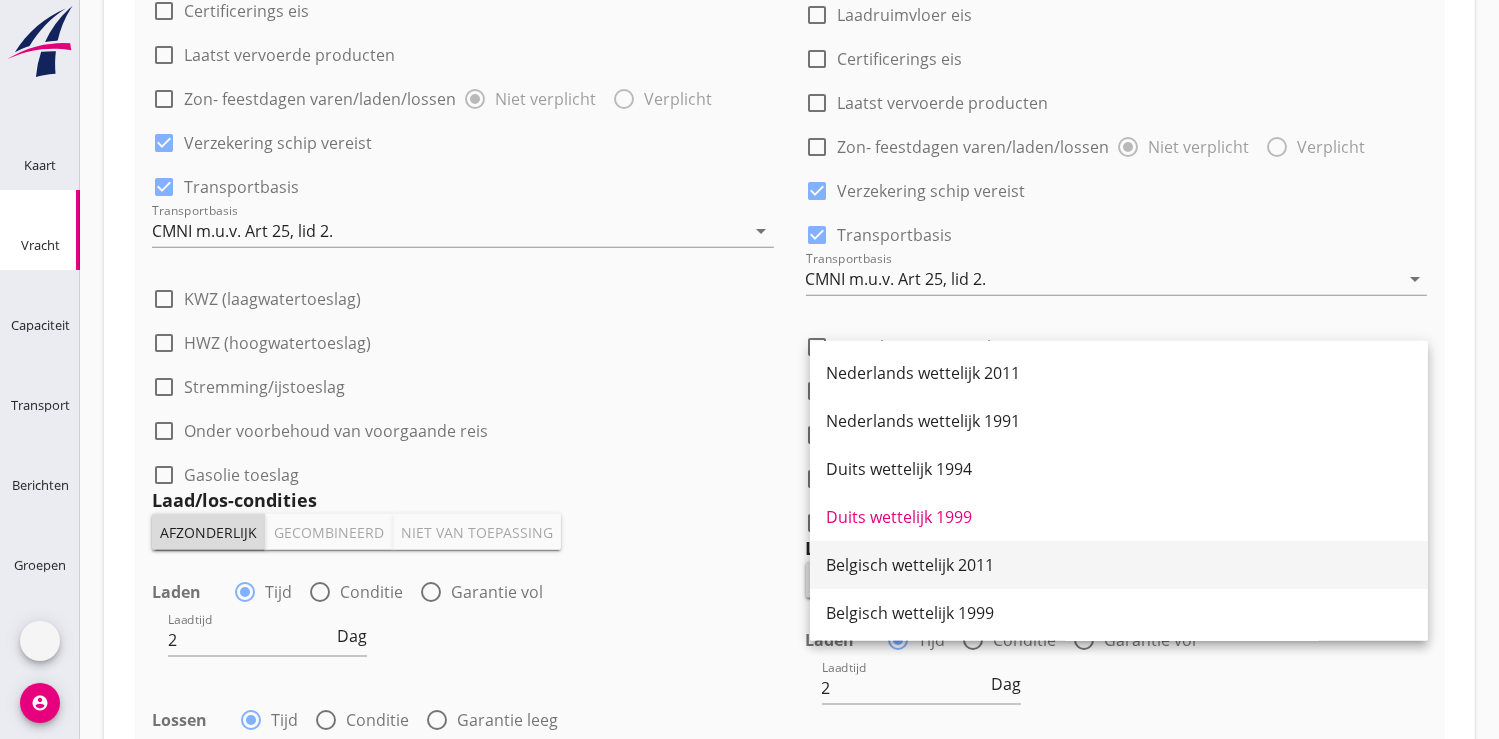 click on "Belgisch wettelijk 2011" at bounding box center [1119, 565] 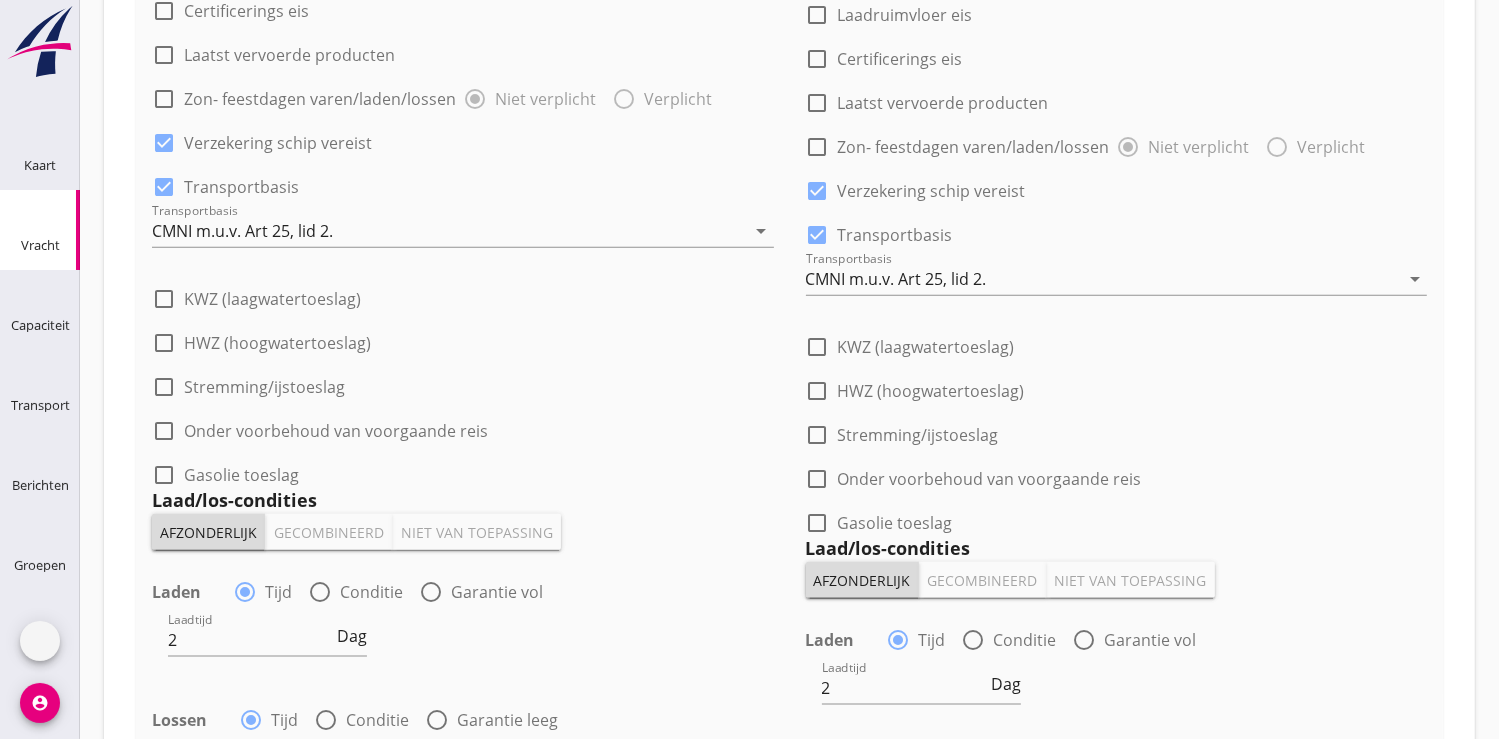 click on "1/2 Belgisch wettelijk 2011" at bounding box center (896, 279) 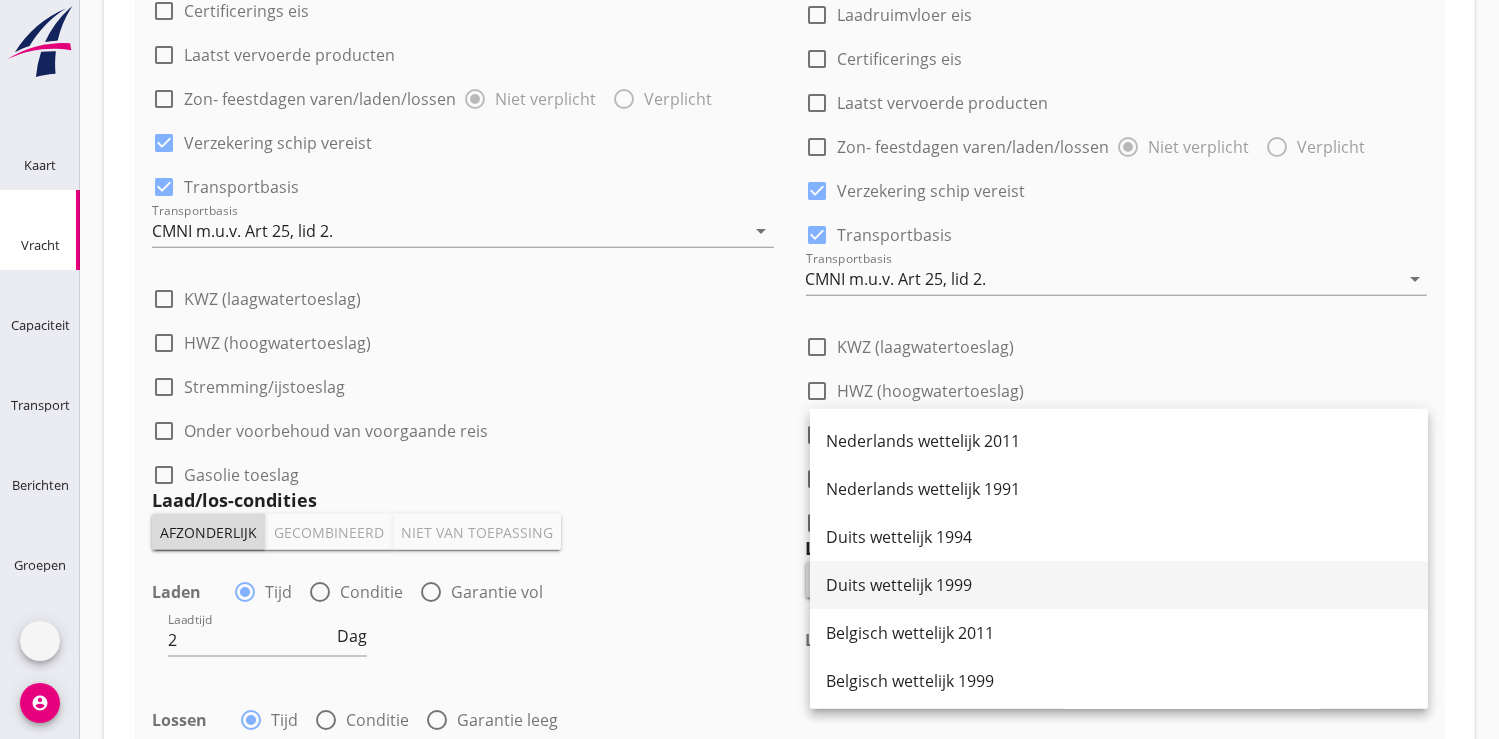 click on "Duits wettelijk 1999" at bounding box center (1119, 585) 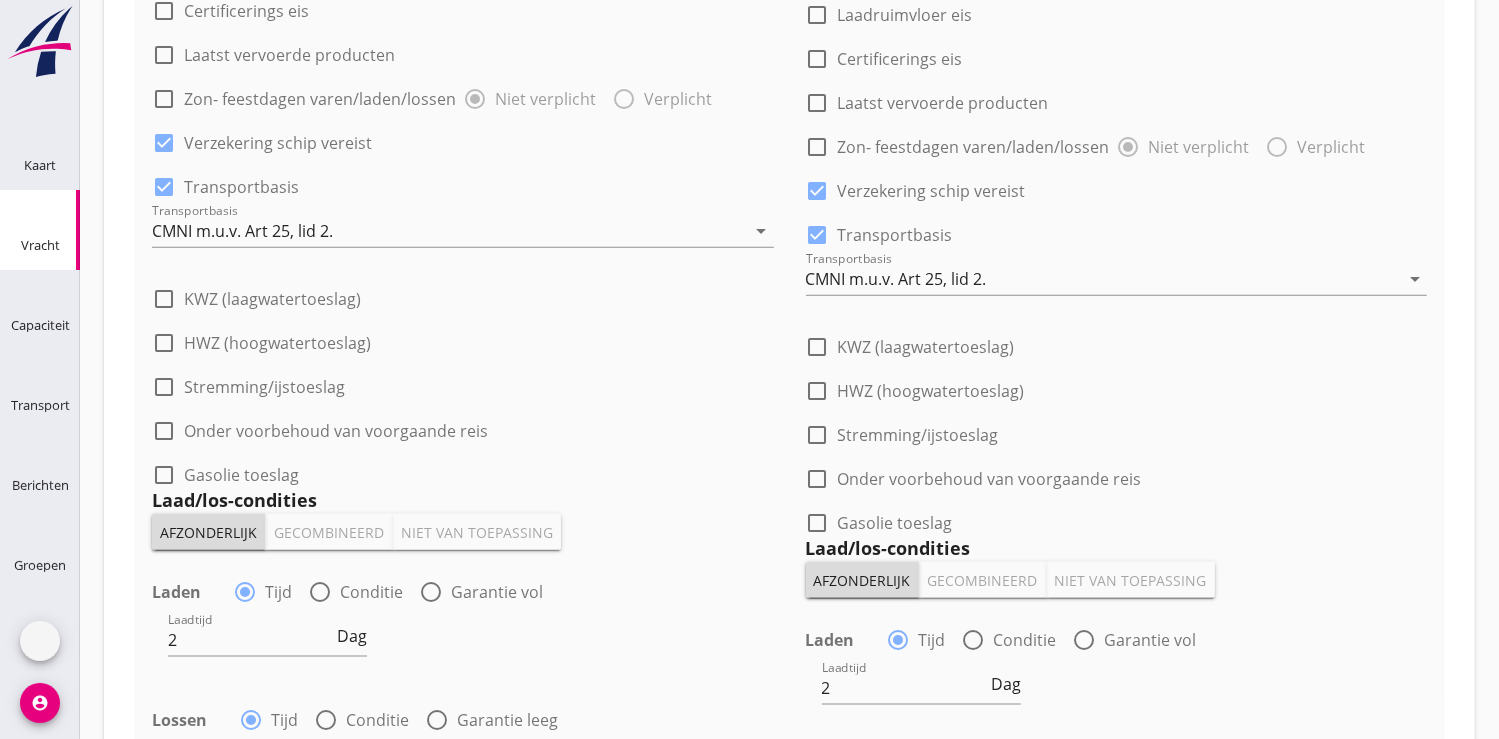 scroll, scrollTop: 2334, scrollLeft: 0, axis: vertical 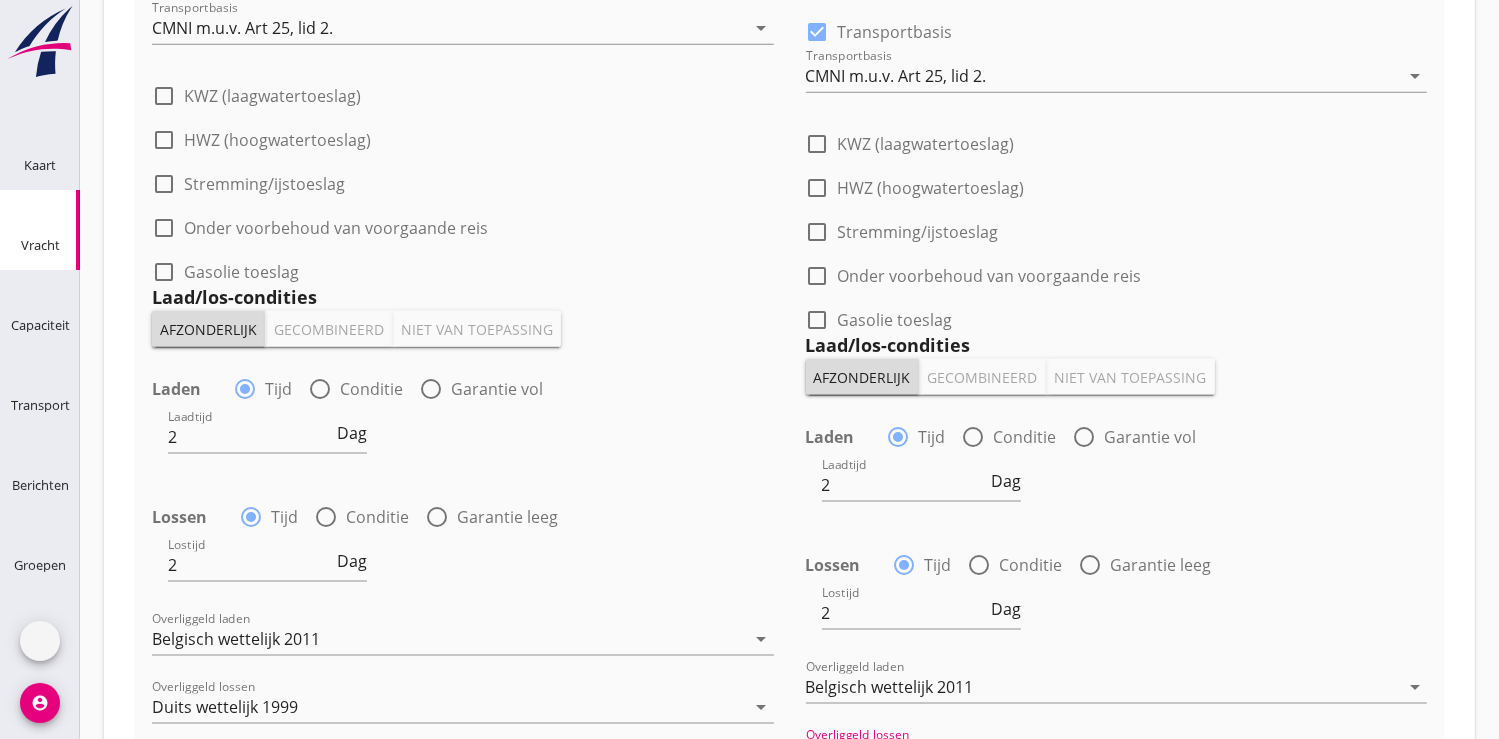 click on "Transporteur kiezen" at bounding box center (788, 1156) 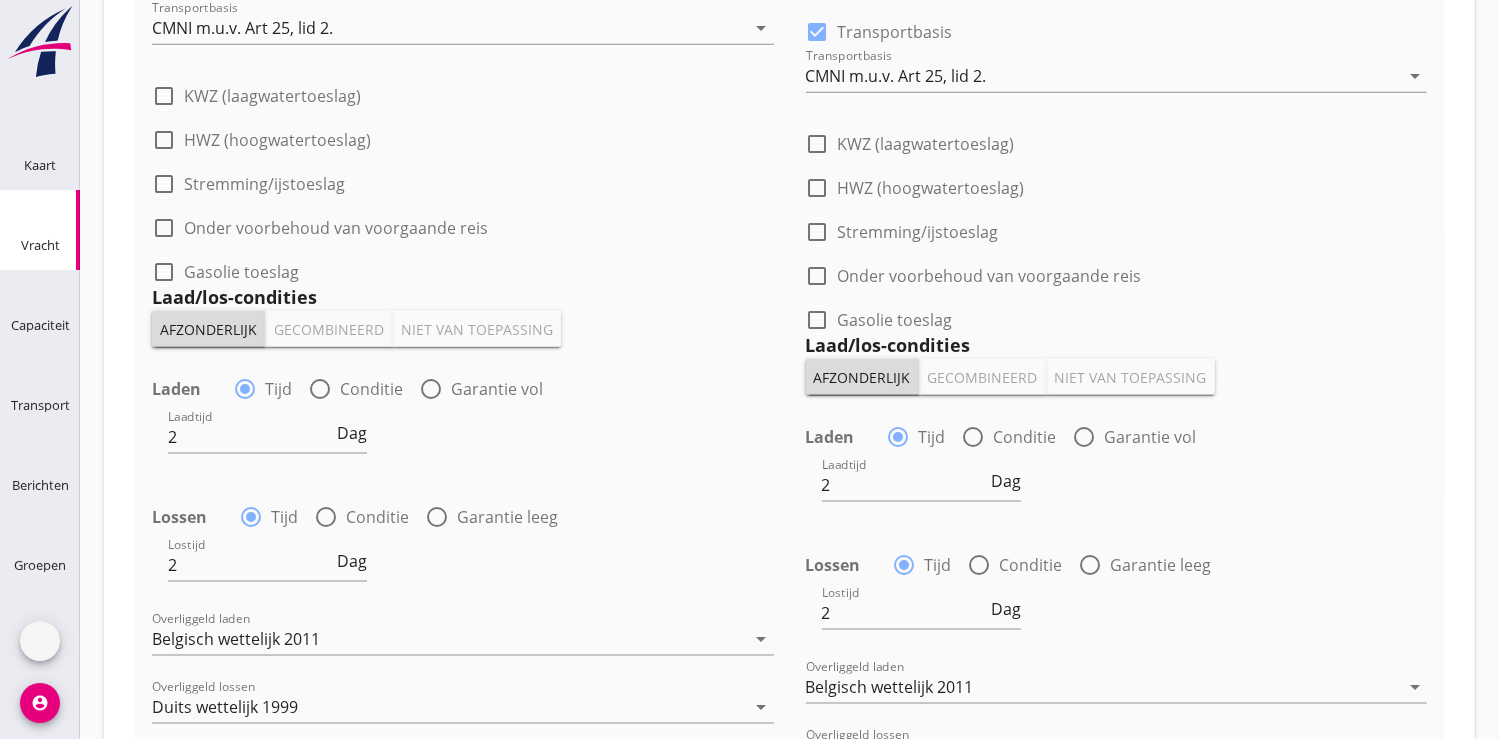 scroll, scrollTop: 2318, scrollLeft: 0, axis: vertical 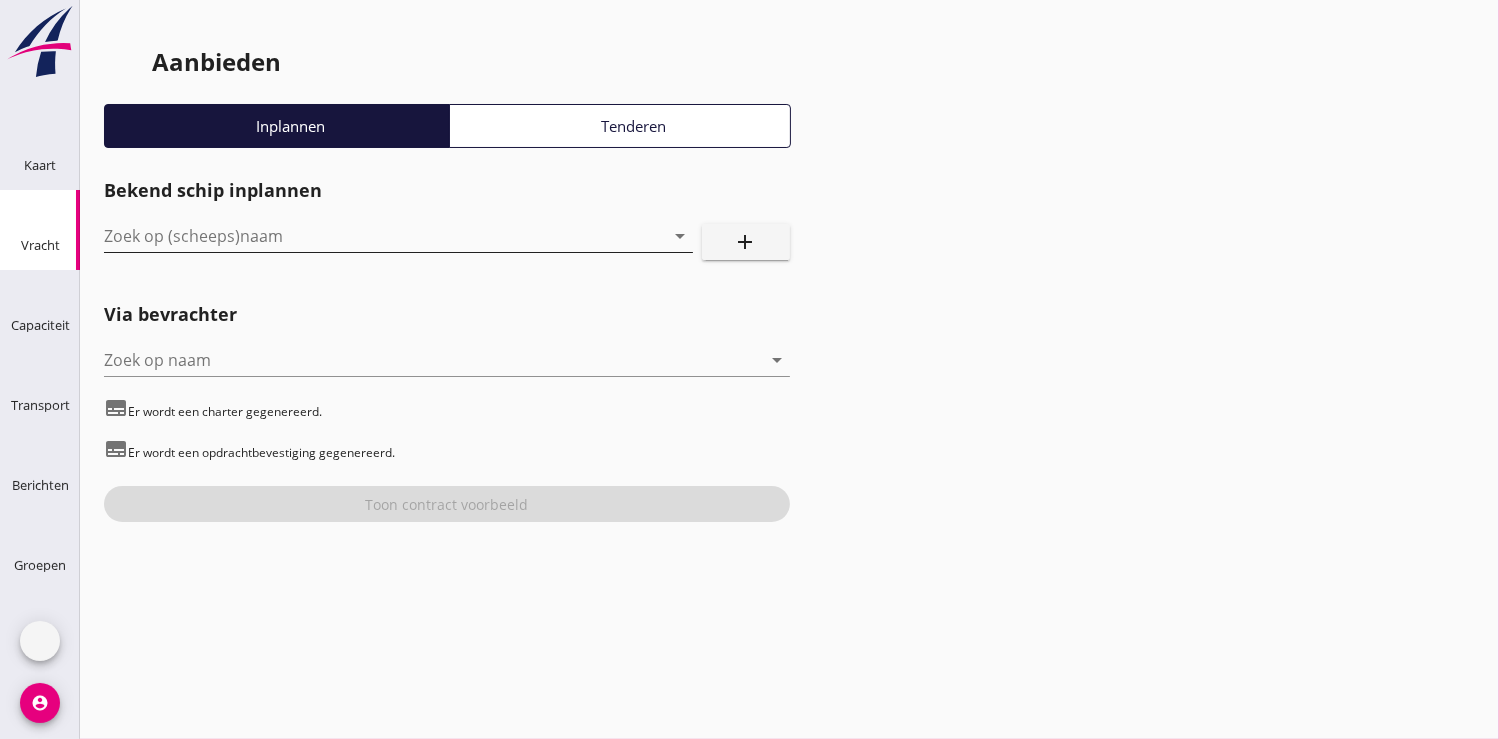 click at bounding box center (370, 236) 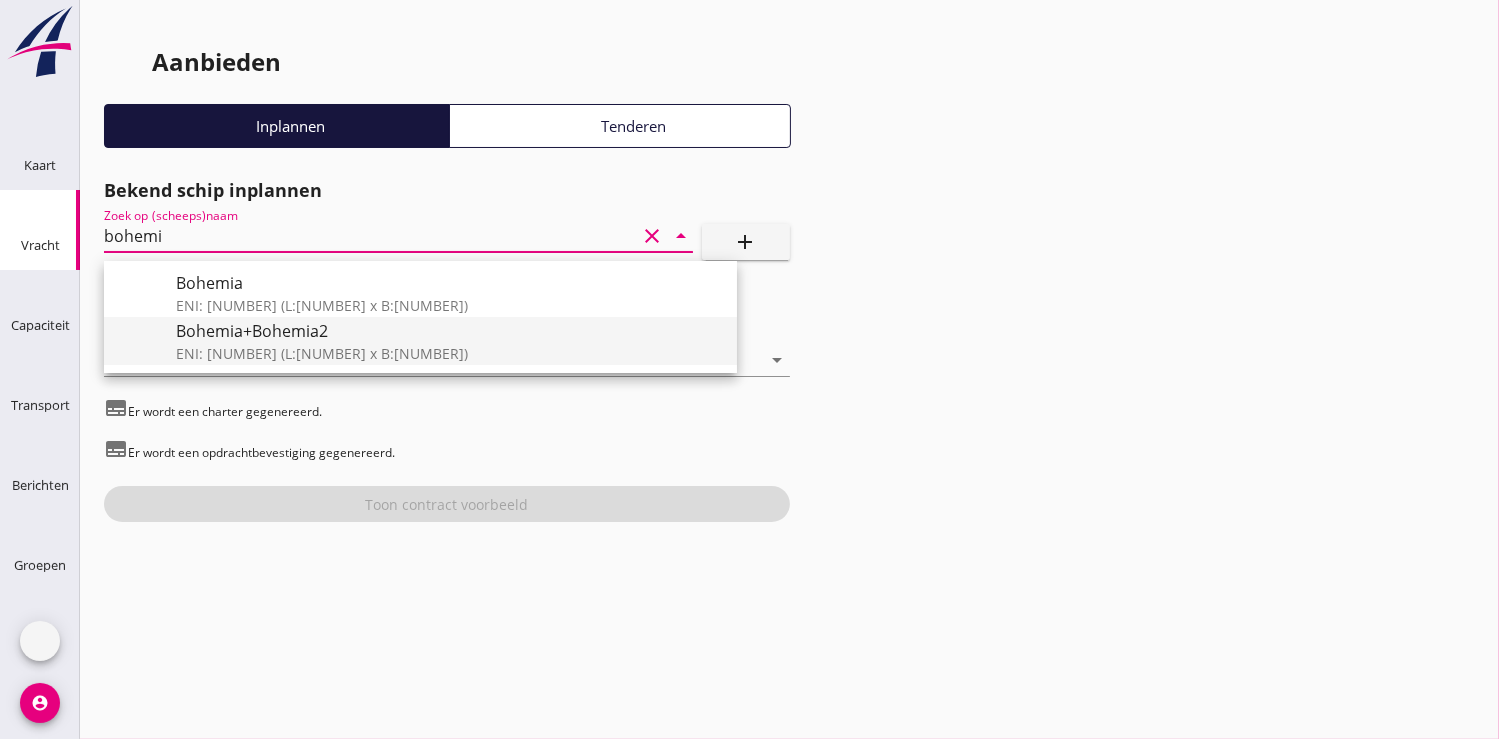 click on "Bohemia+Bohemia2" at bounding box center (448, 331) 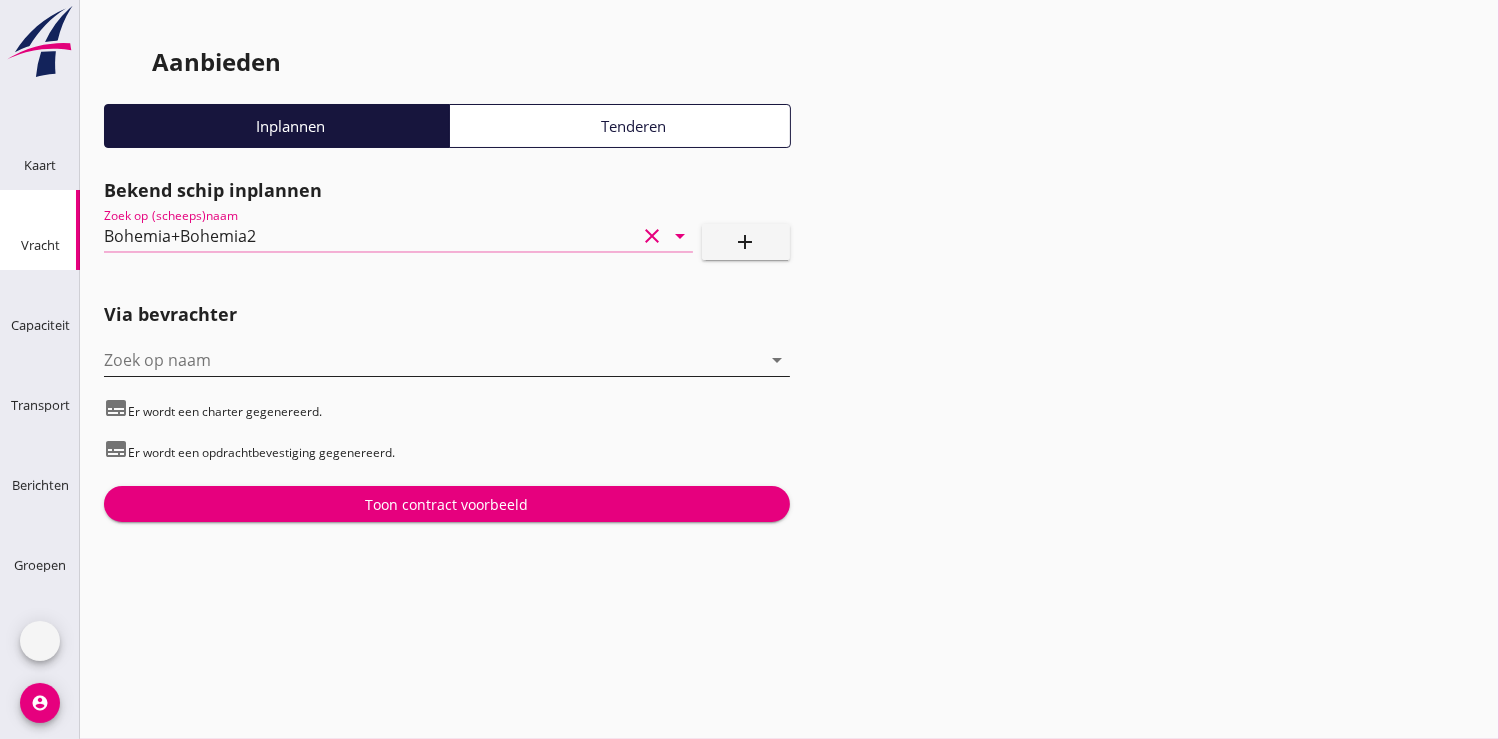 type on "Bohemia+Bohemia2" 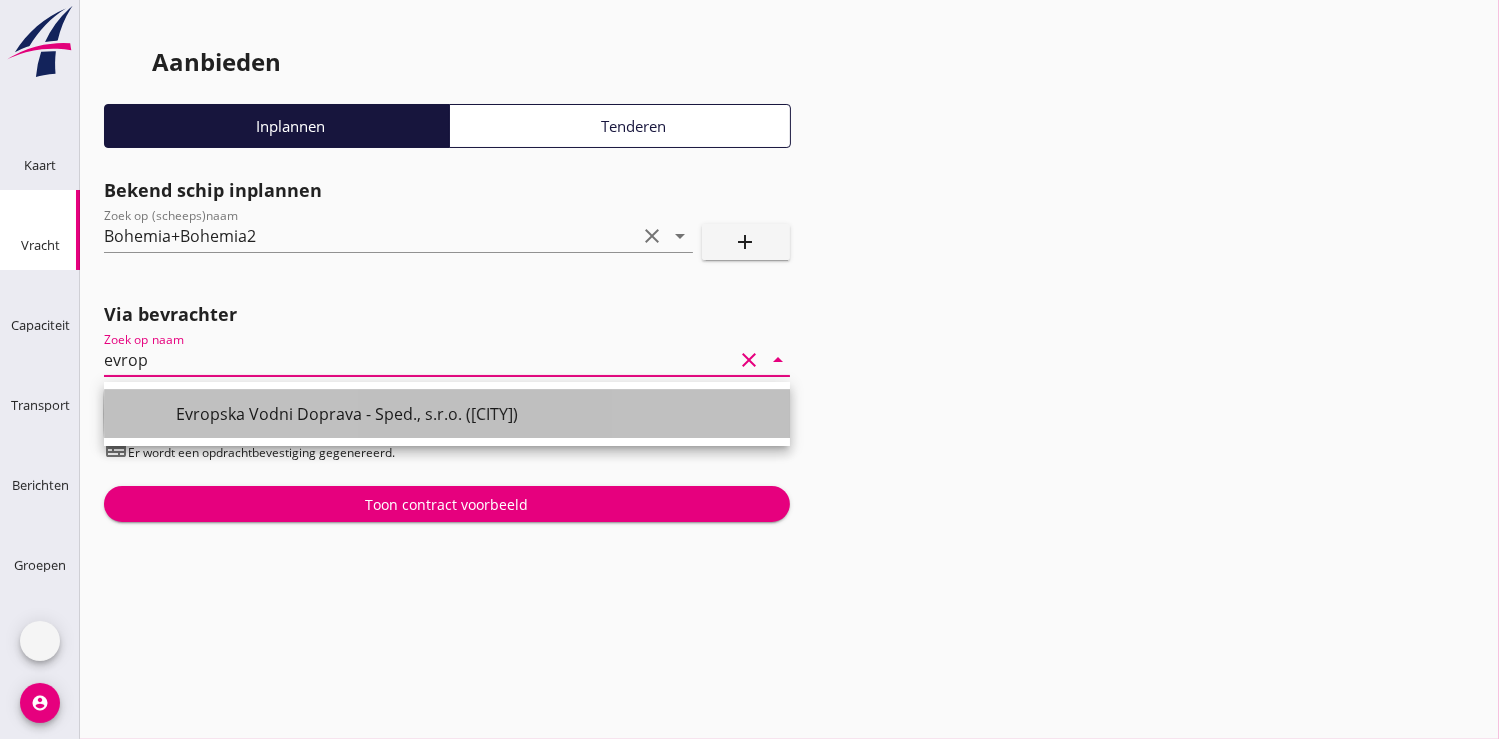 click on "Evropska Vodni Doprava - Sped., s.r.o. ([CITY])" at bounding box center [475, 414] 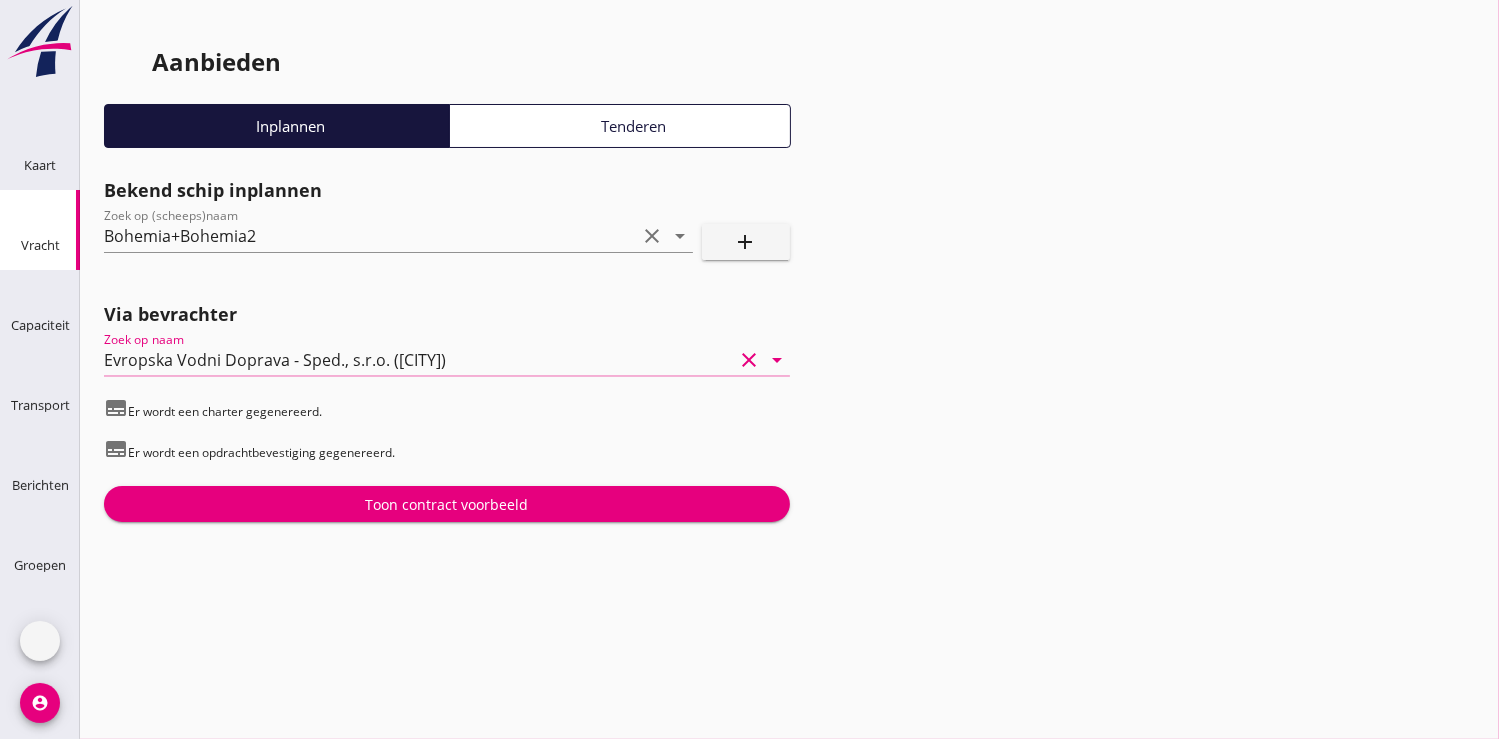 type on "Evropska Vodni Doprava - Sped., s.r.o. ([CITY])" 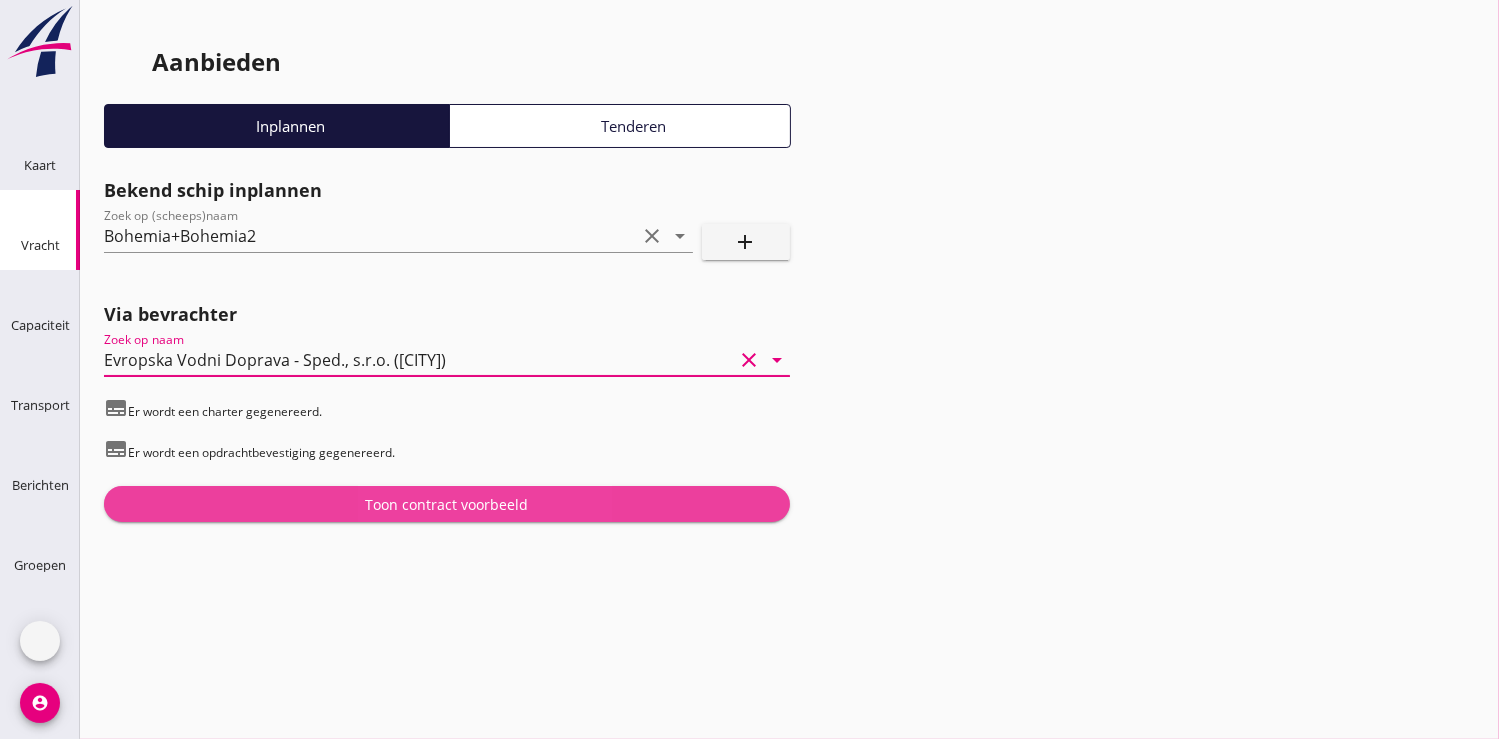 click on "Toon contract voorbeeld" at bounding box center [446, 504] 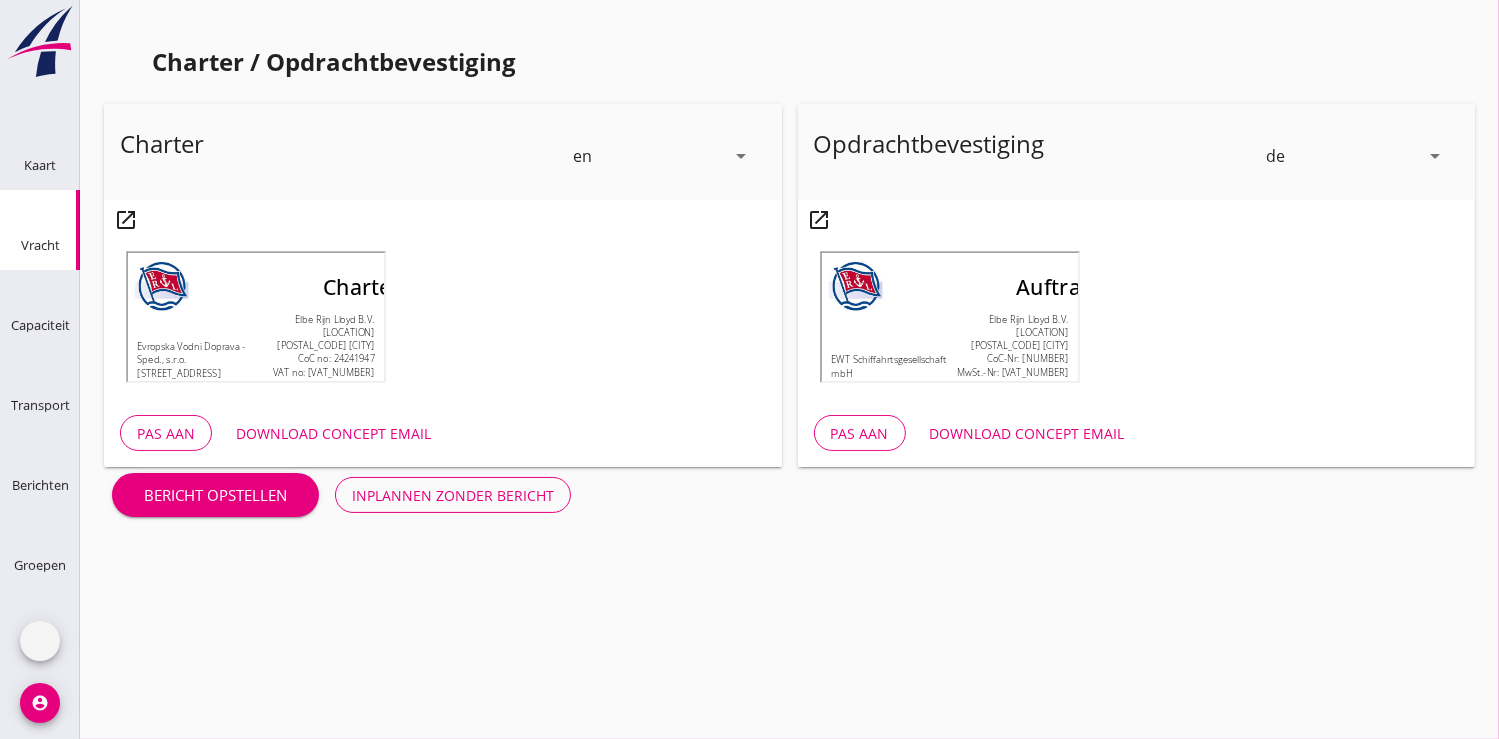 scroll, scrollTop: 0, scrollLeft: 0, axis: both 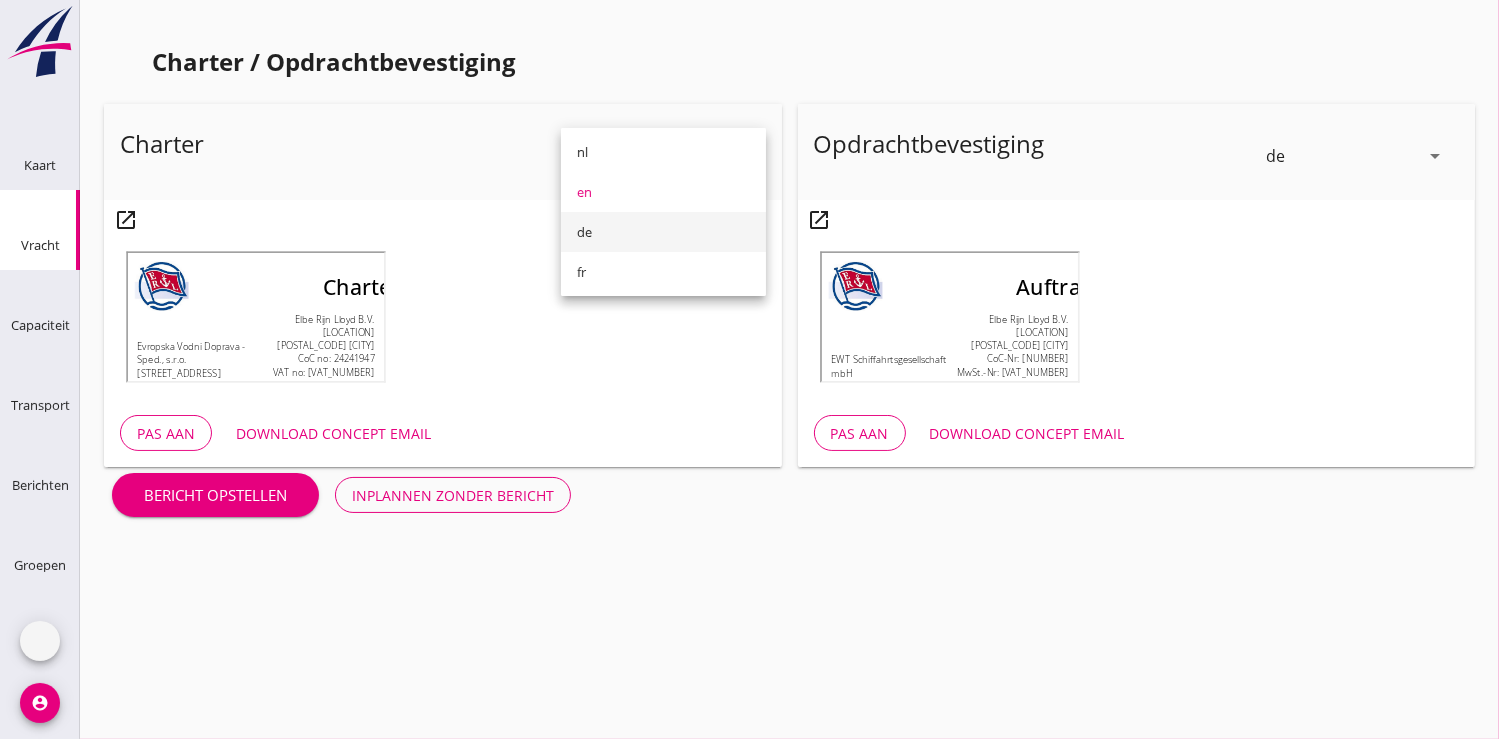 click on "de" at bounding box center (663, 152) 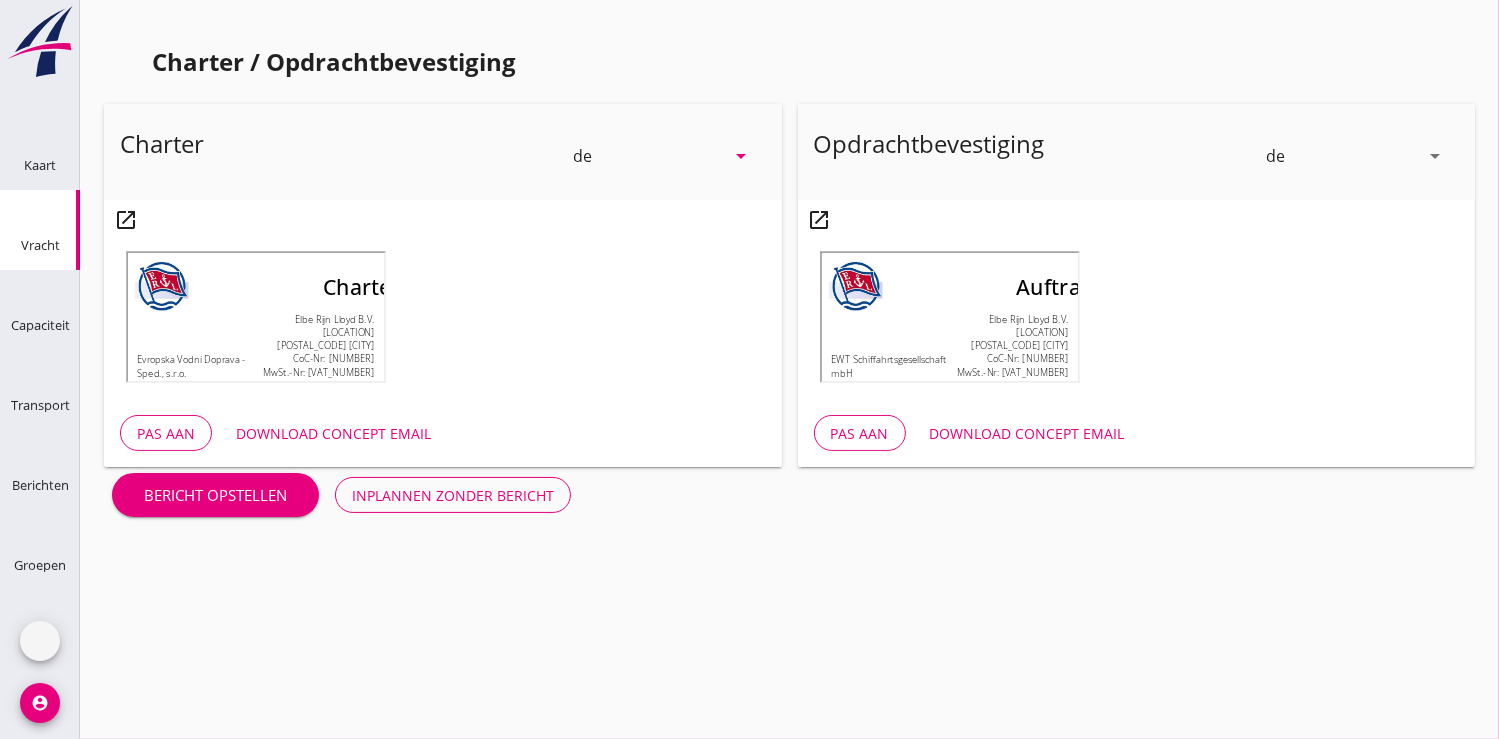 scroll, scrollTop: 576, scrollLeft: 0, axis: vertical 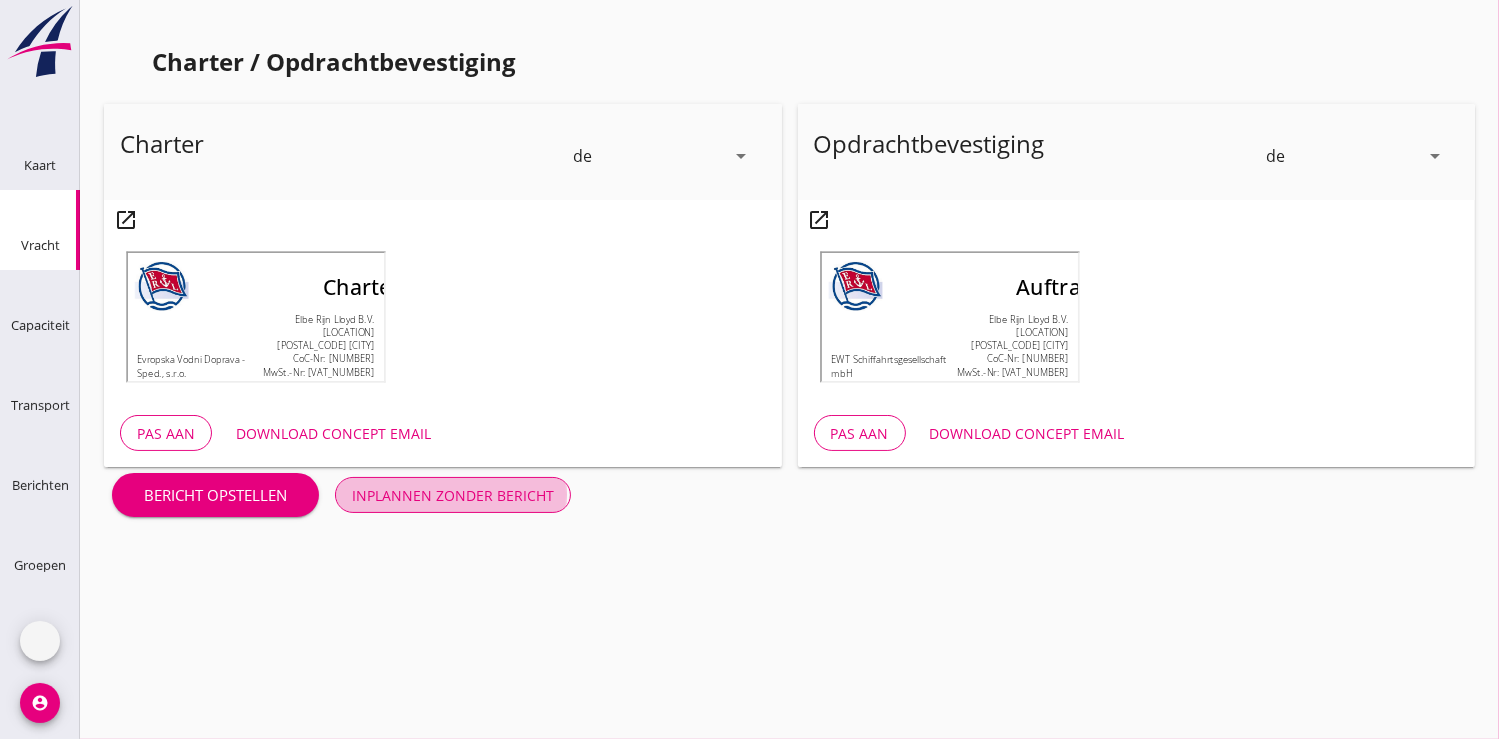 click on "Inplannen zonder bericht" at bounding box center (453, 495) 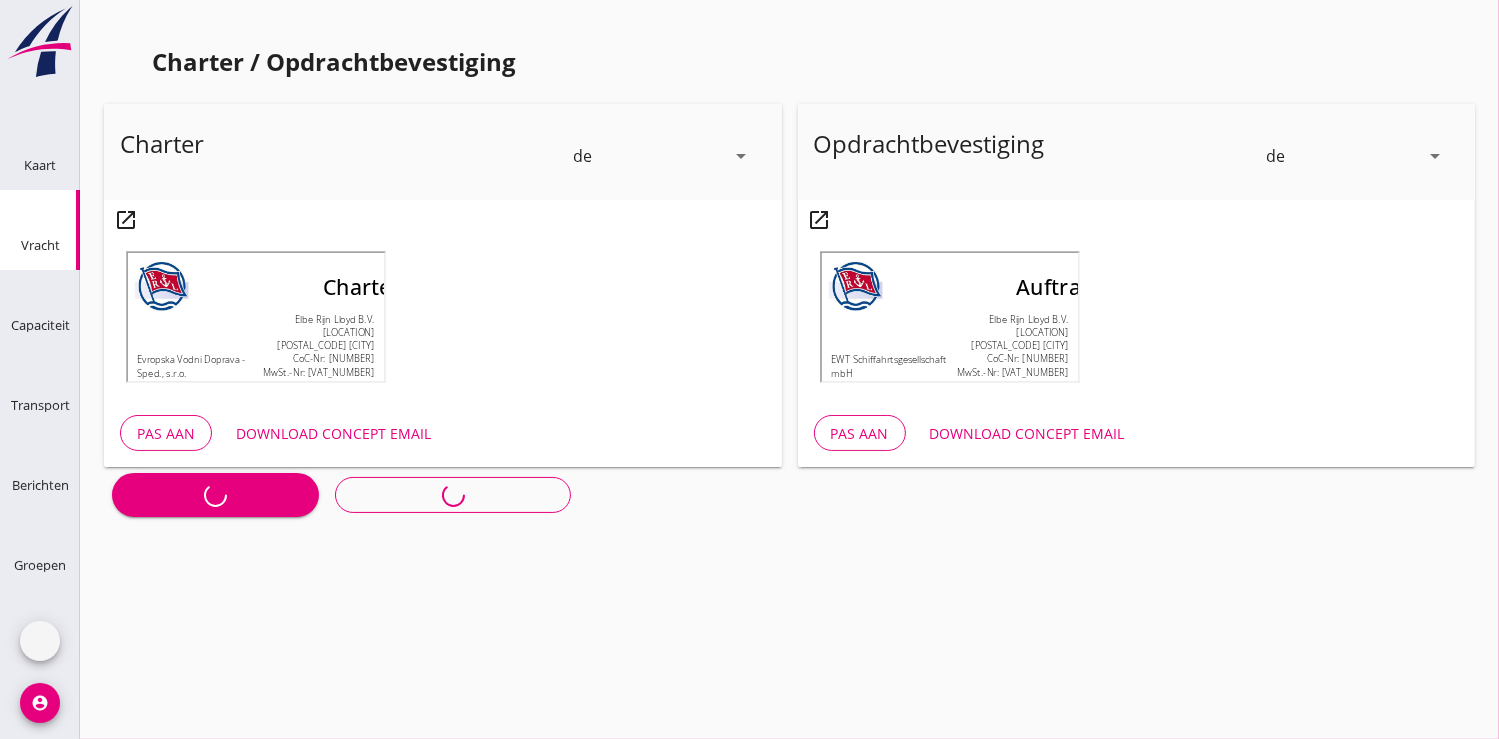 click on "Bericht opstellen   Inplannen zonder bericht" at bounding box center [561, 495] 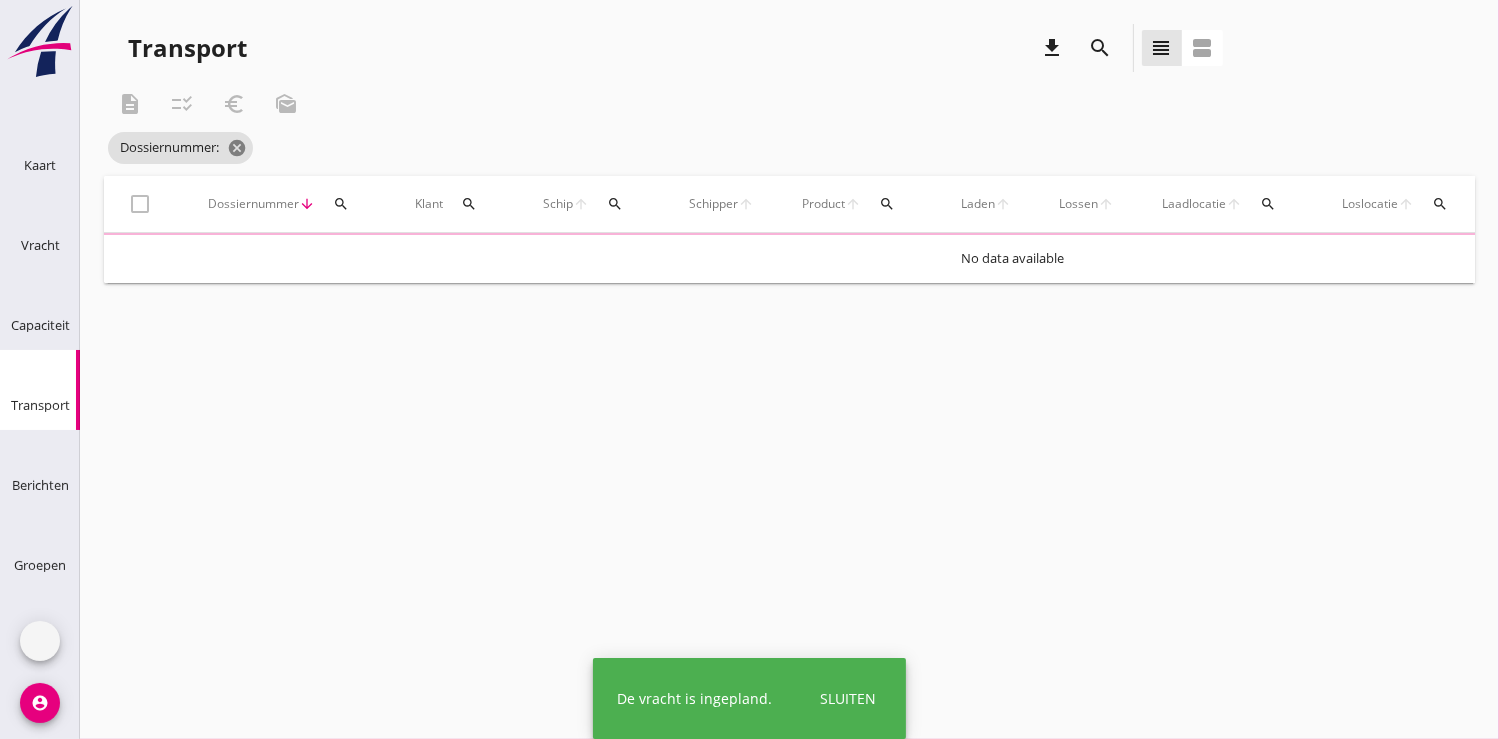 scroll, scrollTop: 0, scrollLeft: 0, axis: both 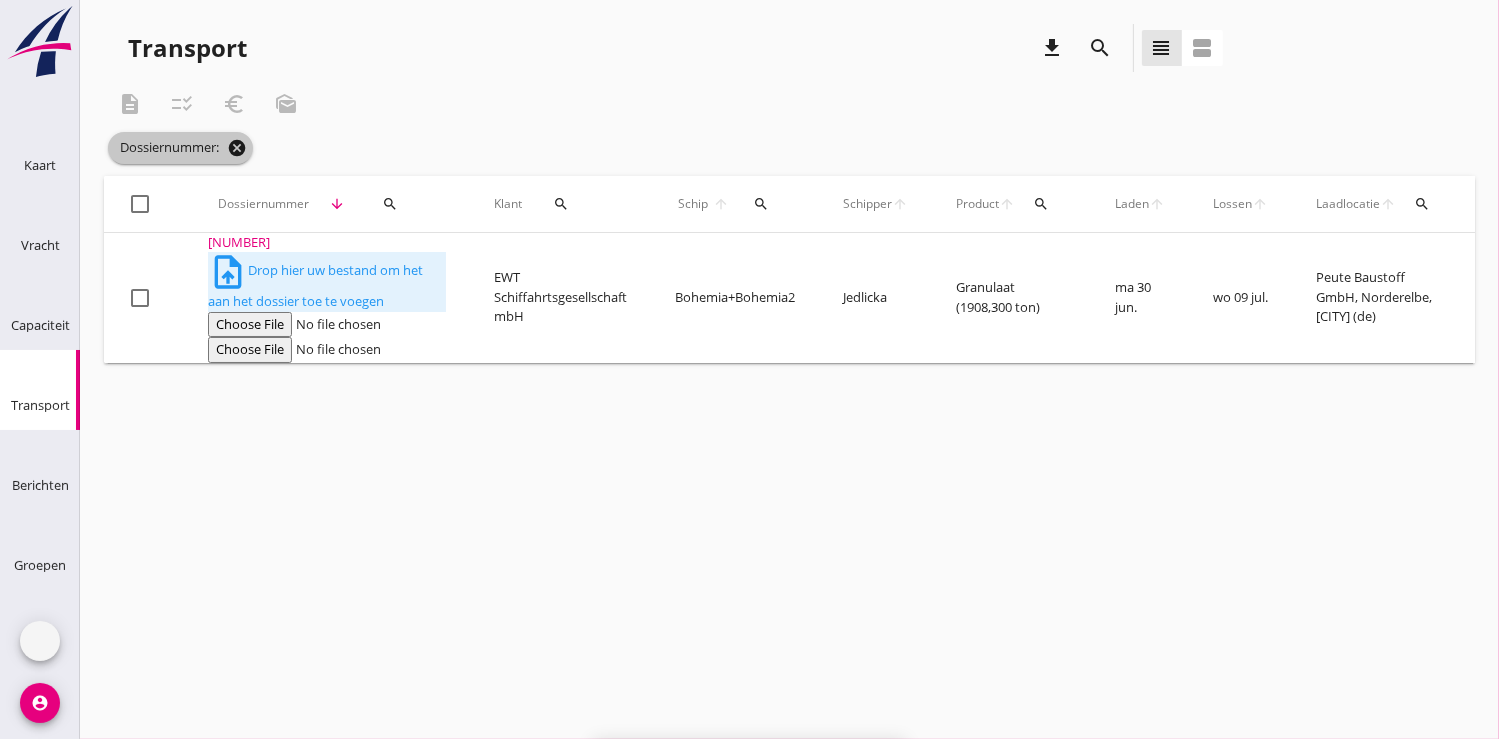 click on "cancel" at bounding box center [237, 148] 